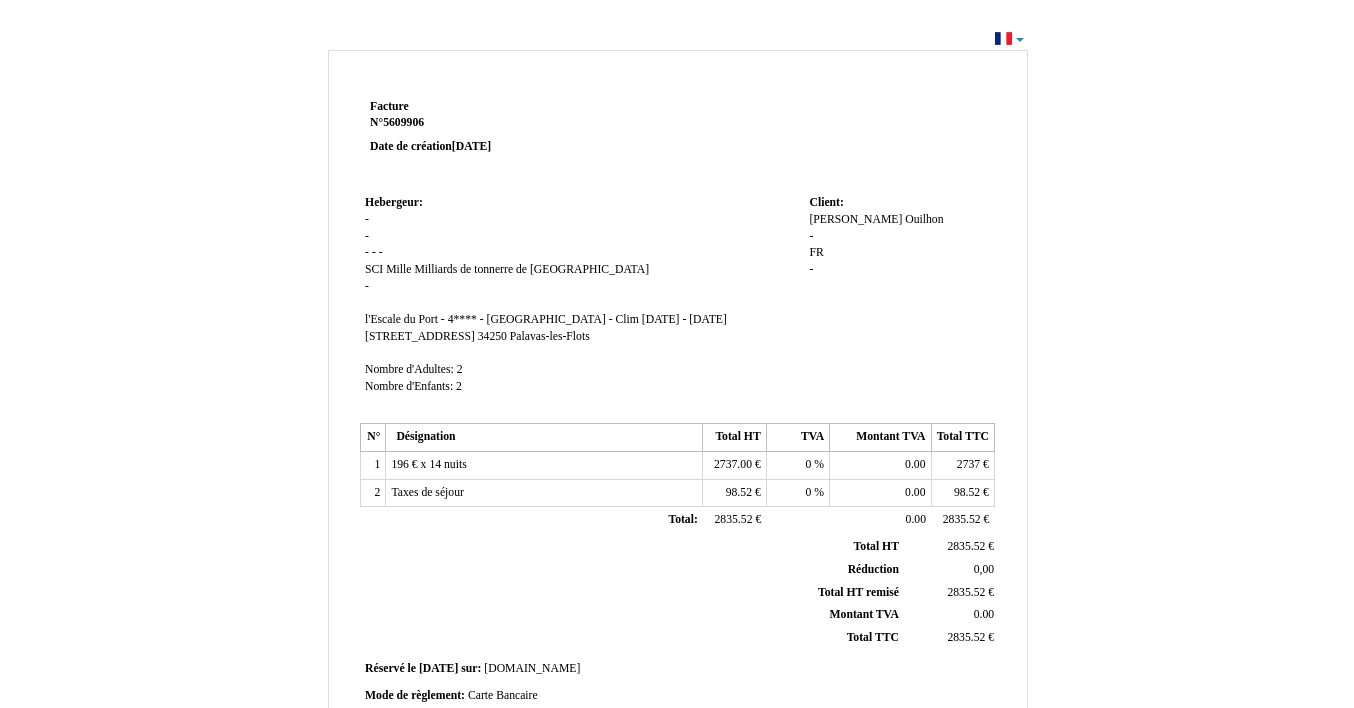 scroll, scrollTop: 0, scrollLeft: 0, axis: both 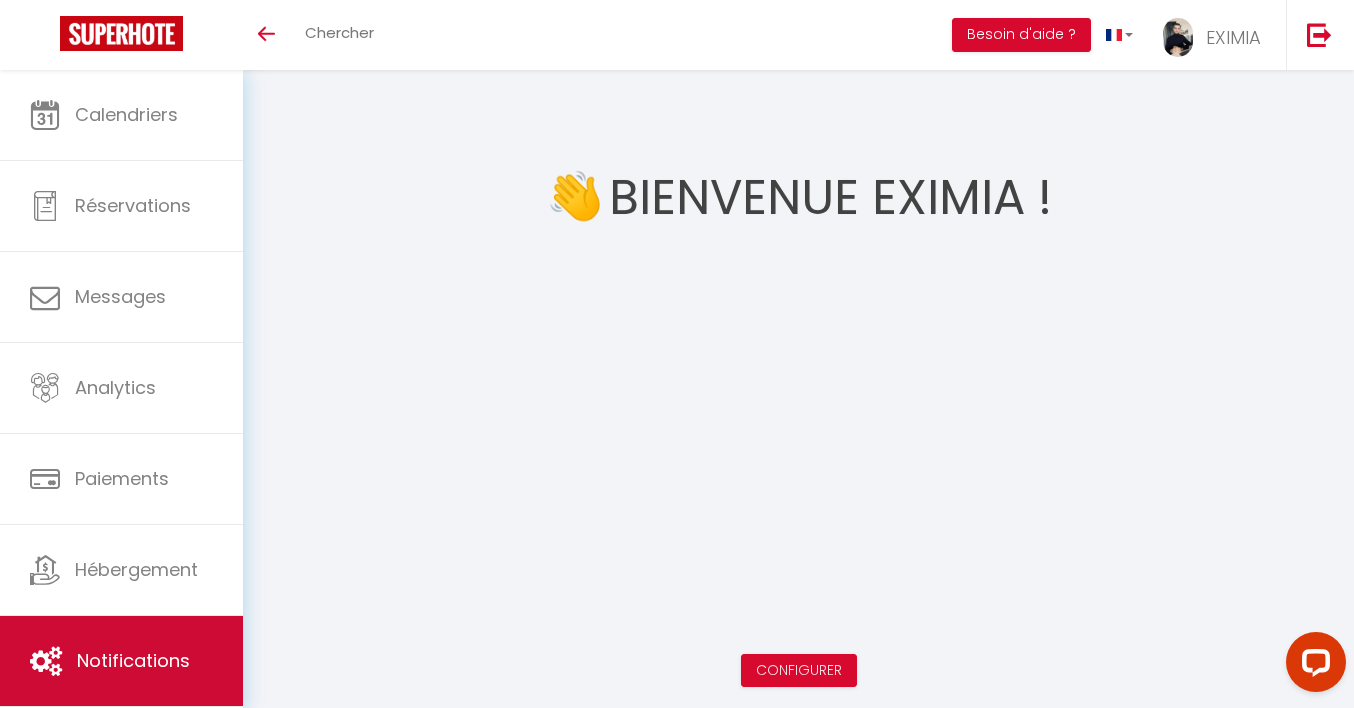 click on "Notifications" at bounding box center (121, 661) 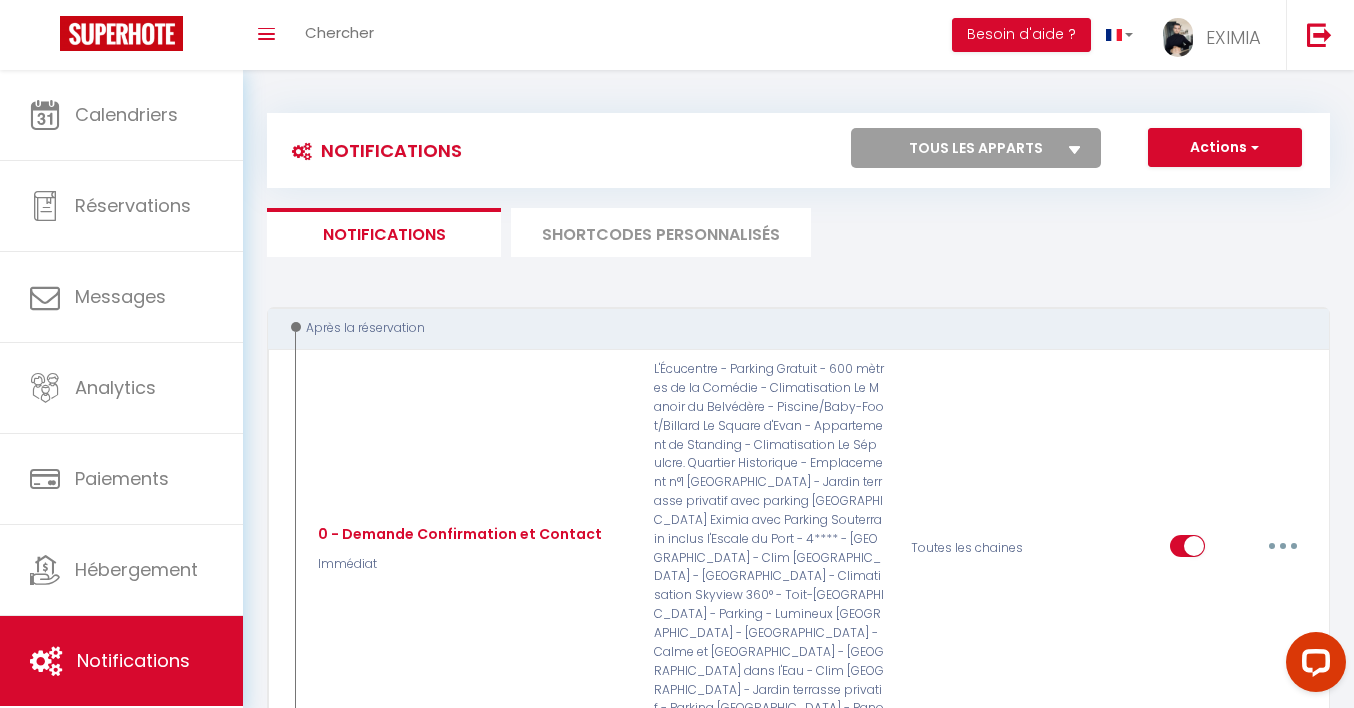 click on "SHORTCODES PERSONNALISÉS" at bounding box center [661, 232] 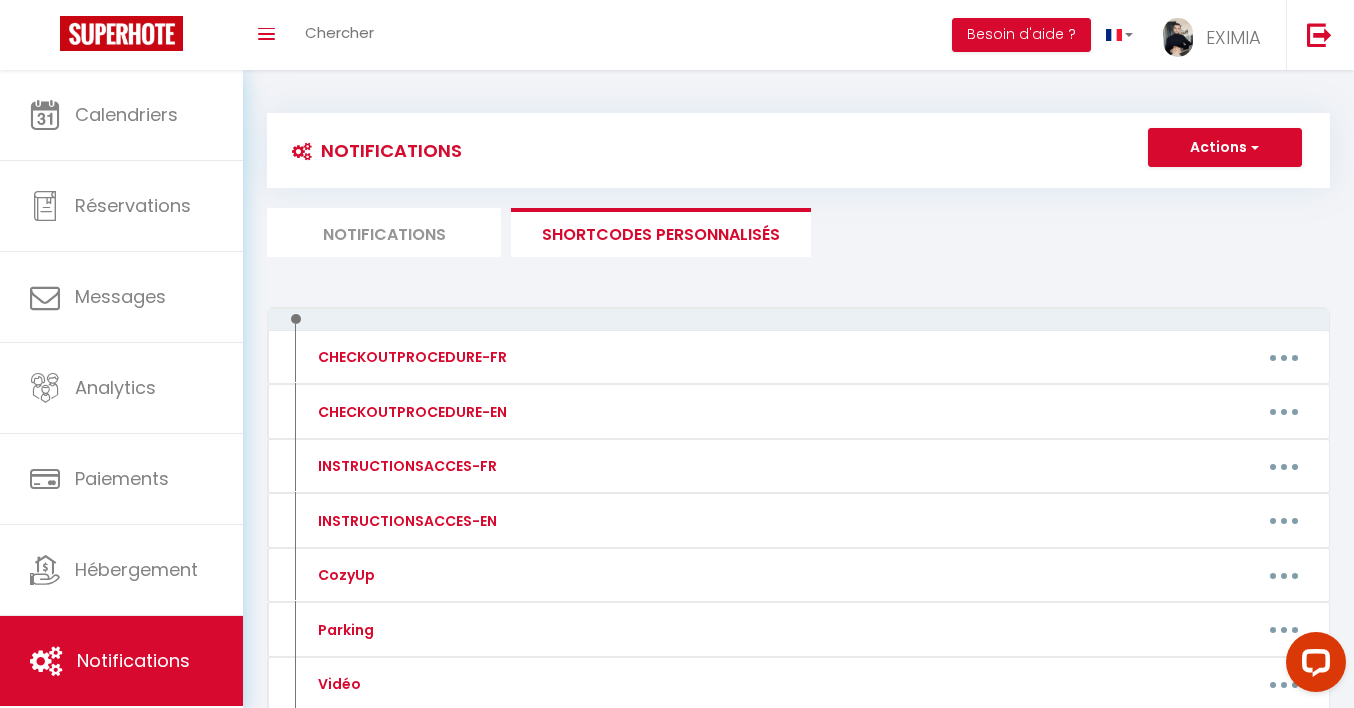 click on "Notifications" at bounding box center [384, 232] 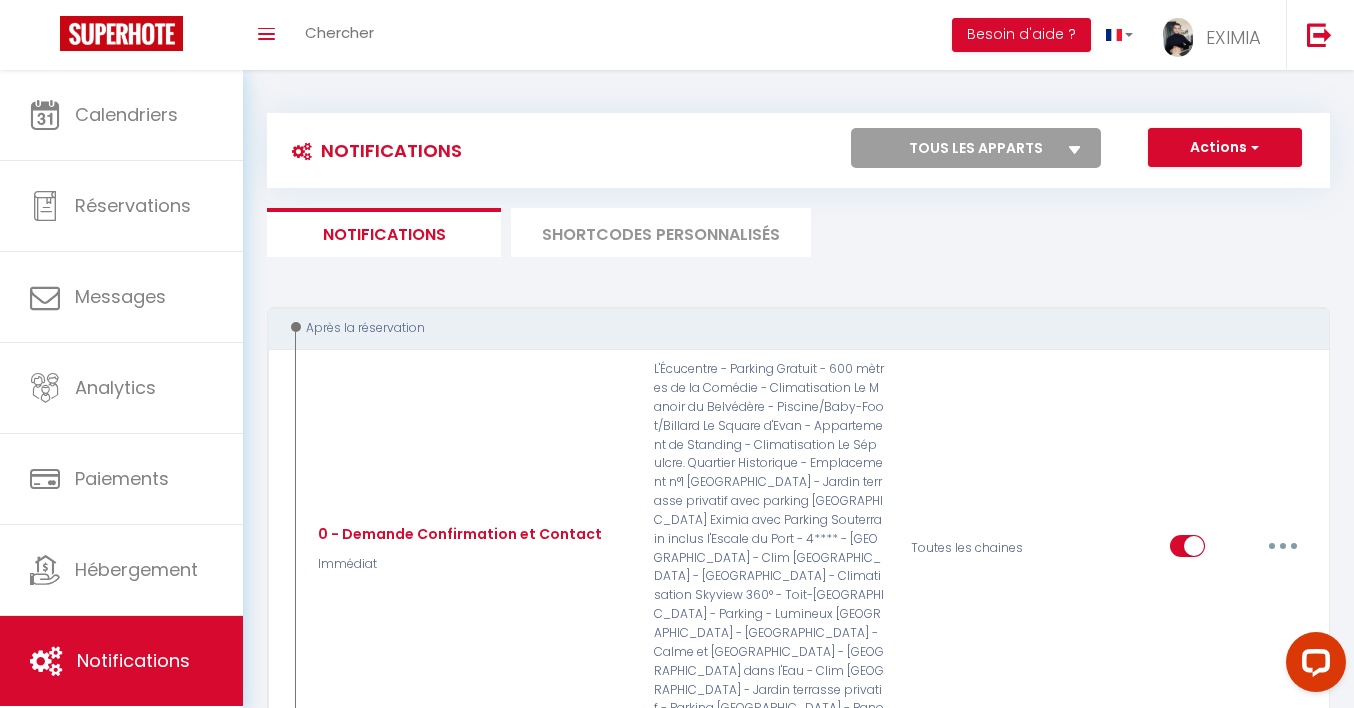 click on "SHORTCODES PERSONNALISÉS" at bounding box center (661, 232) 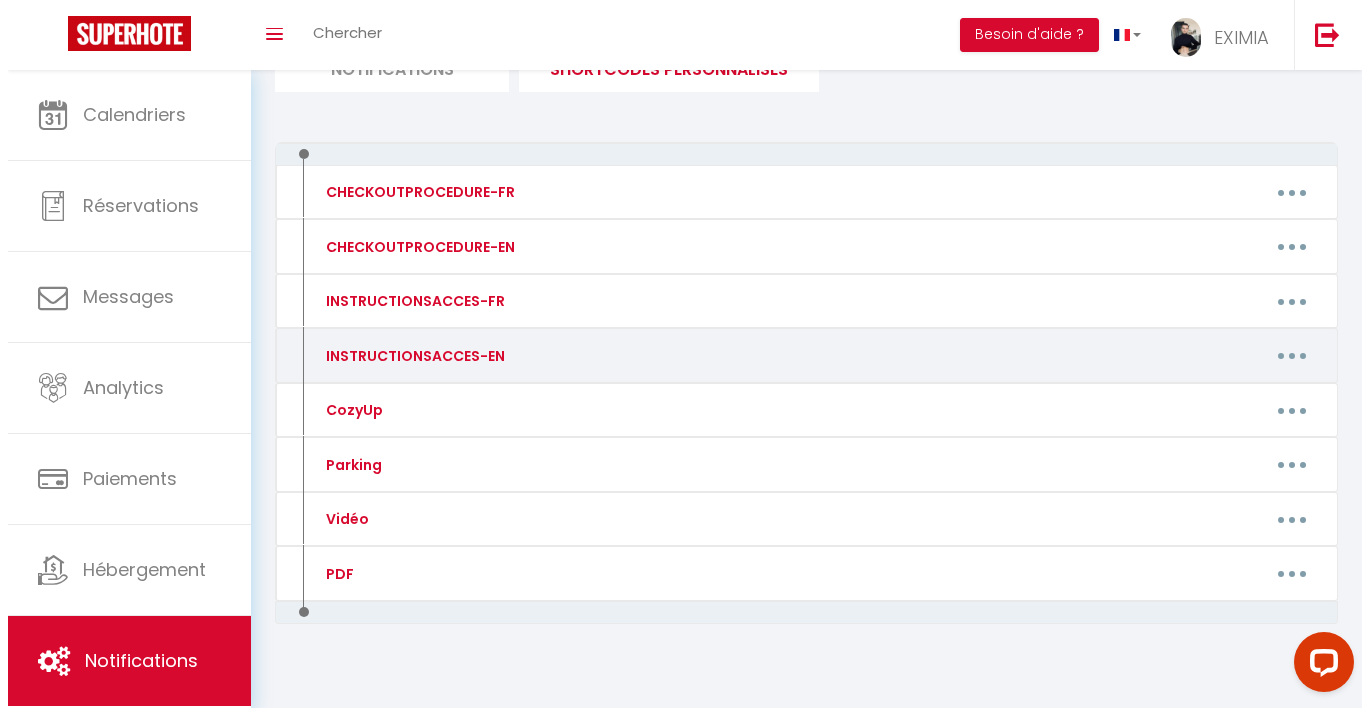 scroll, scrollTop: 184, scrollLeft: 0, axis: vertical 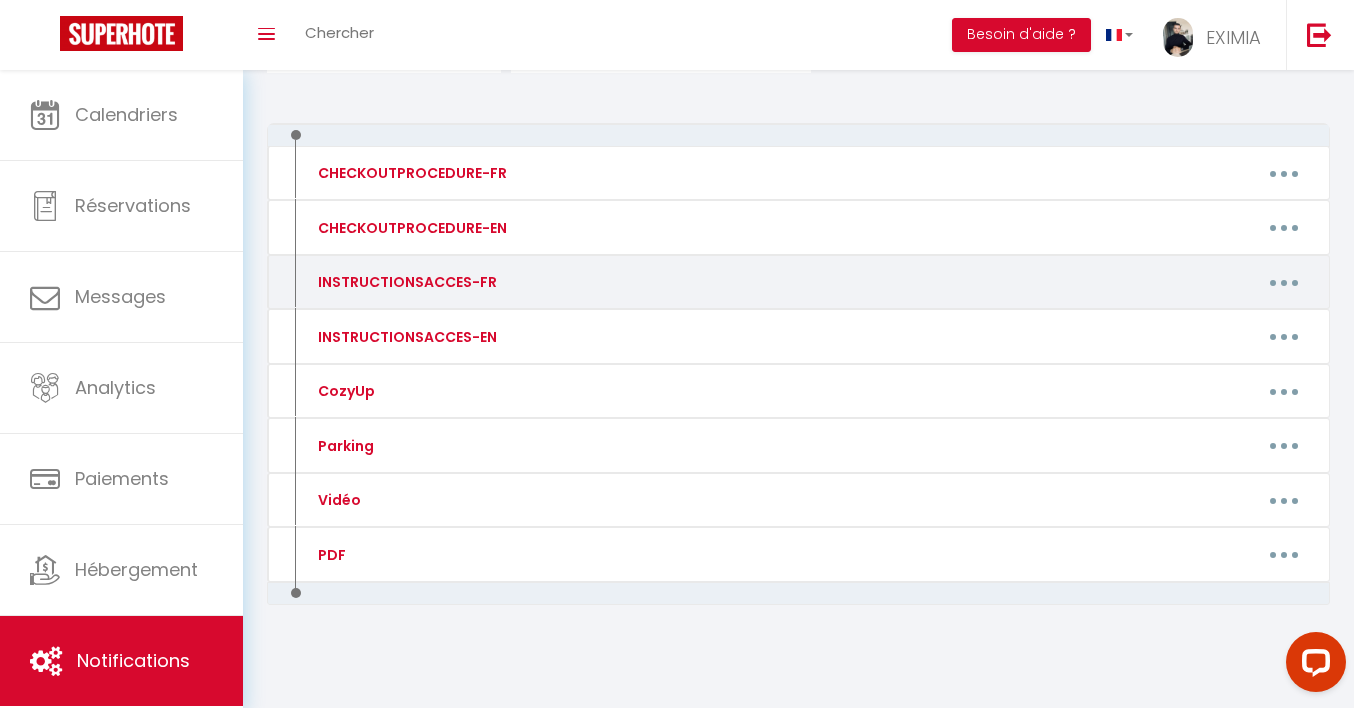 click at bounding box center (1284, 282) 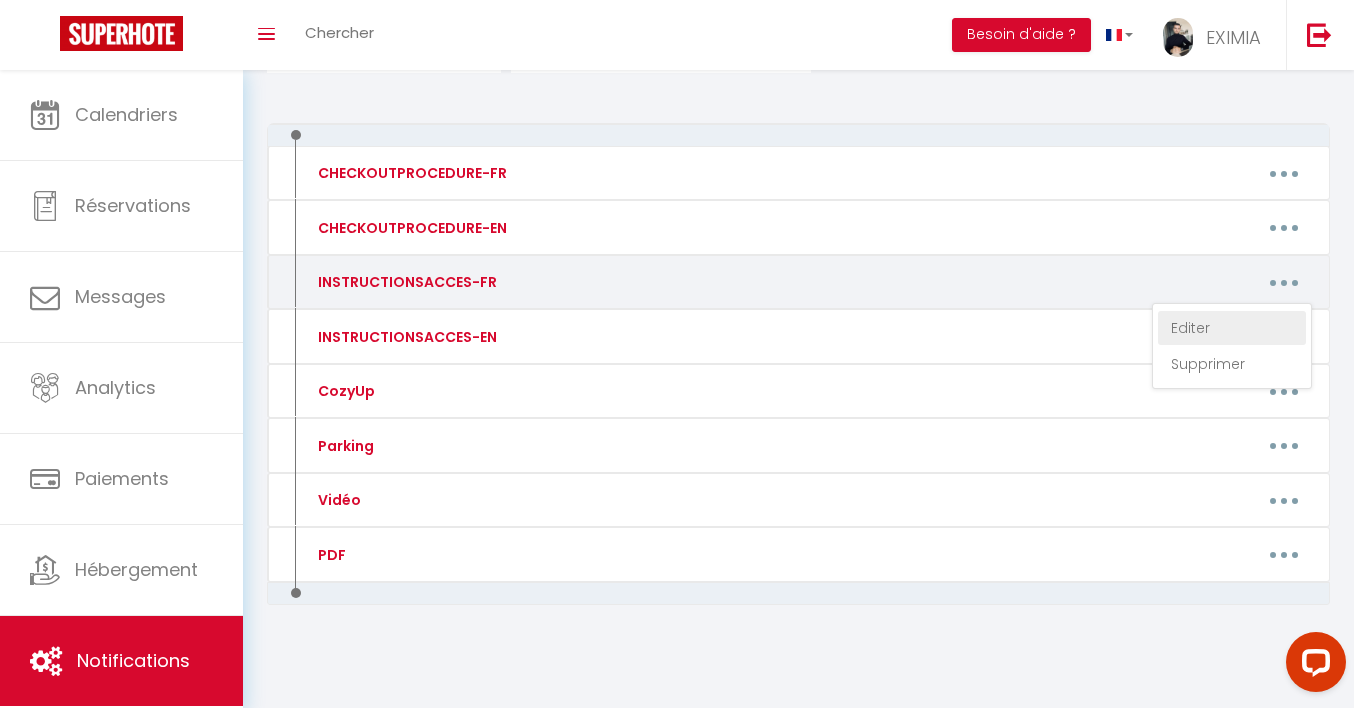 click on "Editer" at bounding box center (1232, 328) 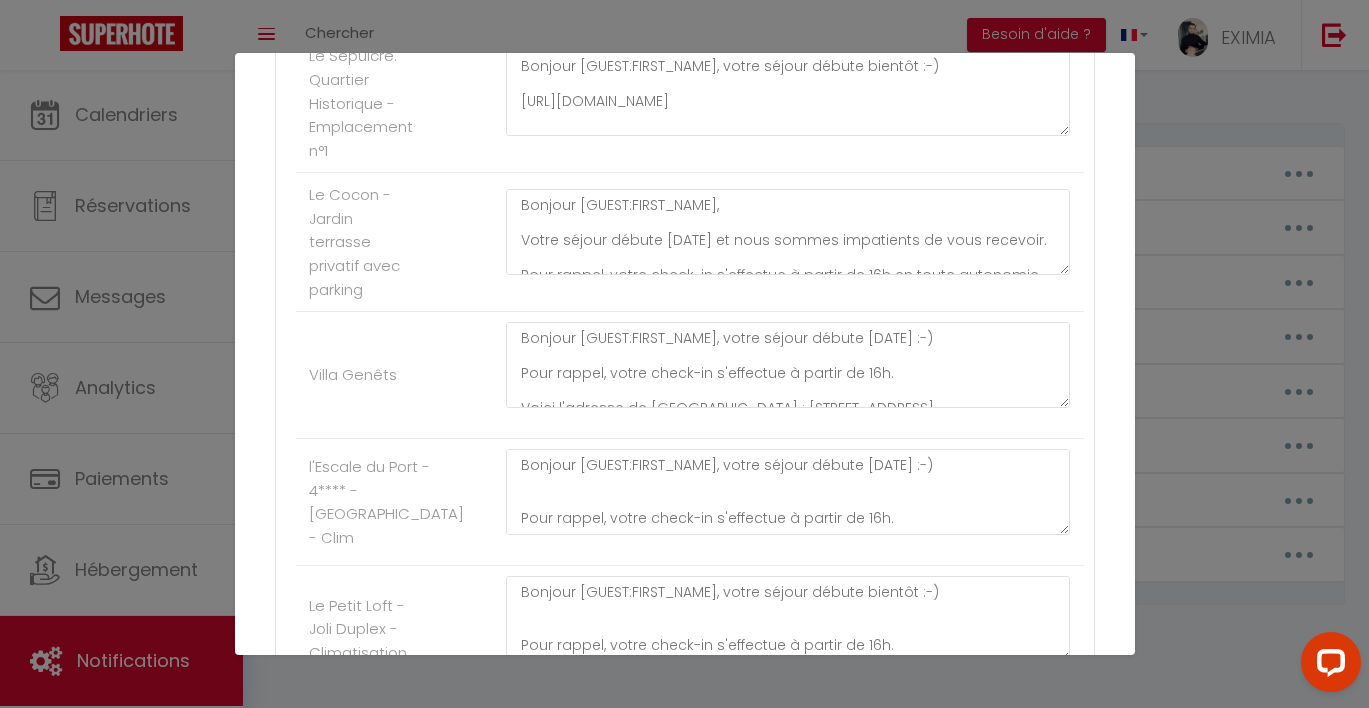 scroll, scrollTop: 899, scrollLeft: 0, axis: vertical 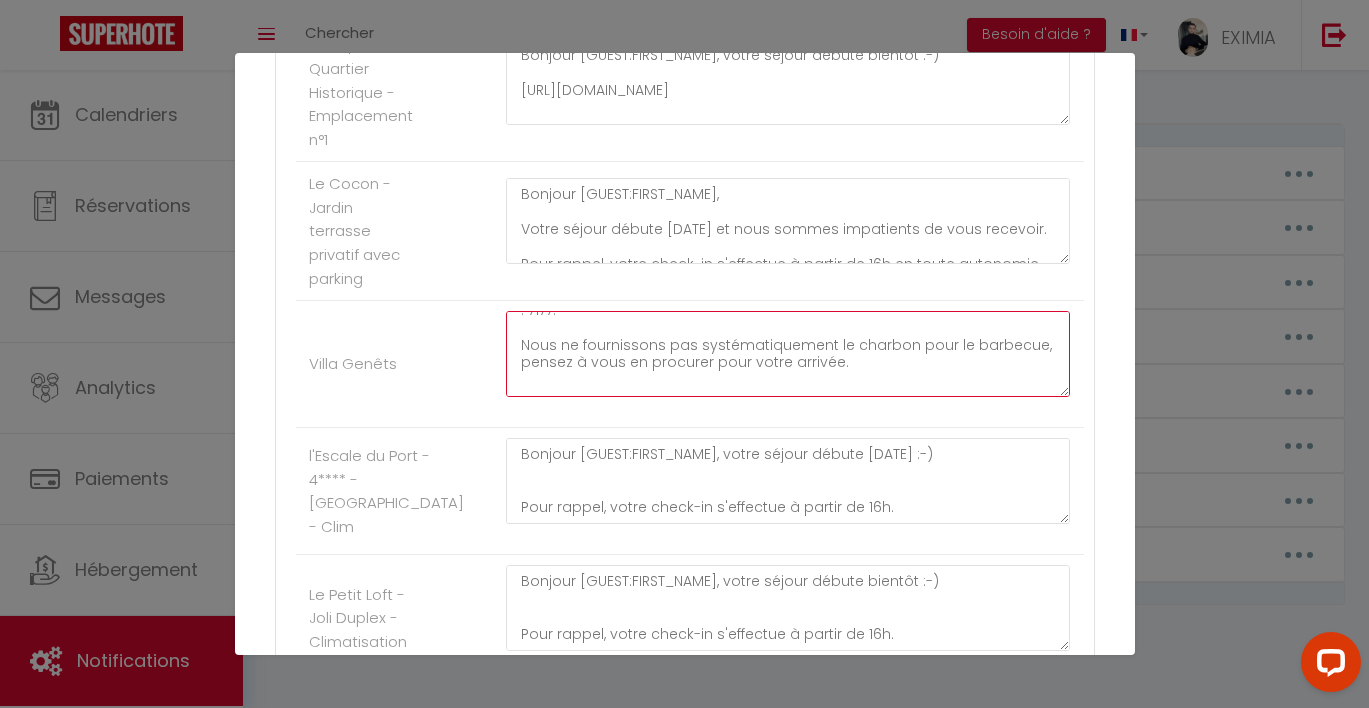 click on "Bonjour [GUEST:FIRST_NAME], votre séjour débute [DATE] :-)
Pour rappel, votre check-in s'effectue à partir de 16h.
Voici l'adresse de [GEOGRAPHIC_DATA] : [STREET_ADDRESS]
Vous trouverez une boite à clé à côté du portail. Voici le code pour l’ouvrir : 7177.
Nous ne fournissons pas systématiquement le charbon pour le barbecue, pensez à vous en procurer pour votre arrivée.
Belle journée à vous
[PERSON_NAME]" at bounding box center (788, 354) 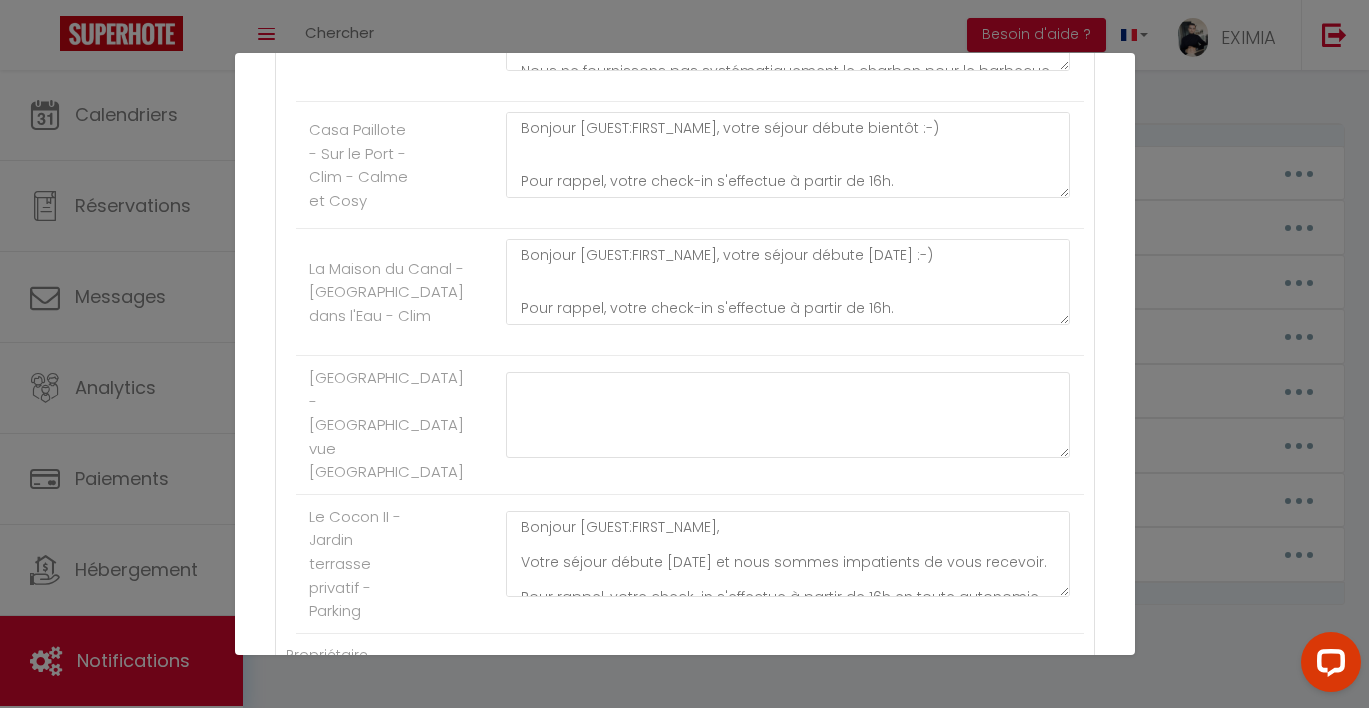 scroll, scrollTop: 1749, scrollLeft: 0, axis: vertical 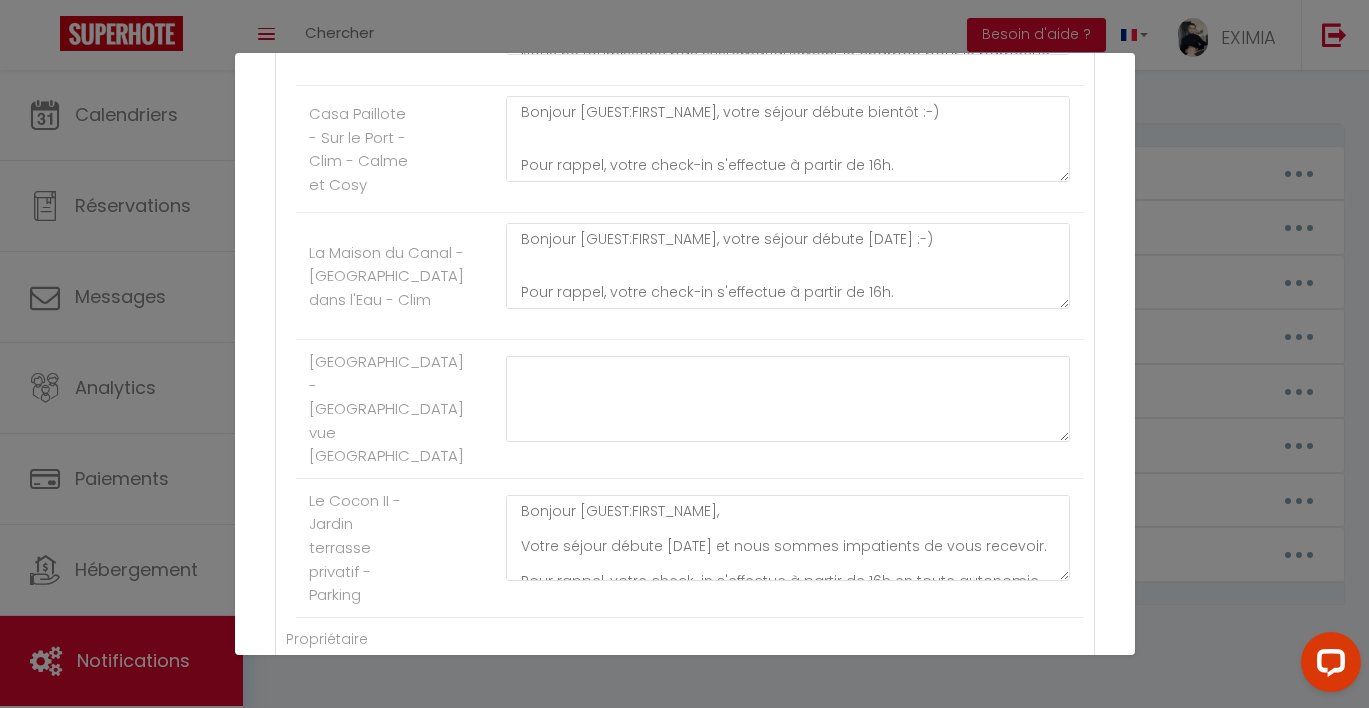 click at bounding box center (787, 409) 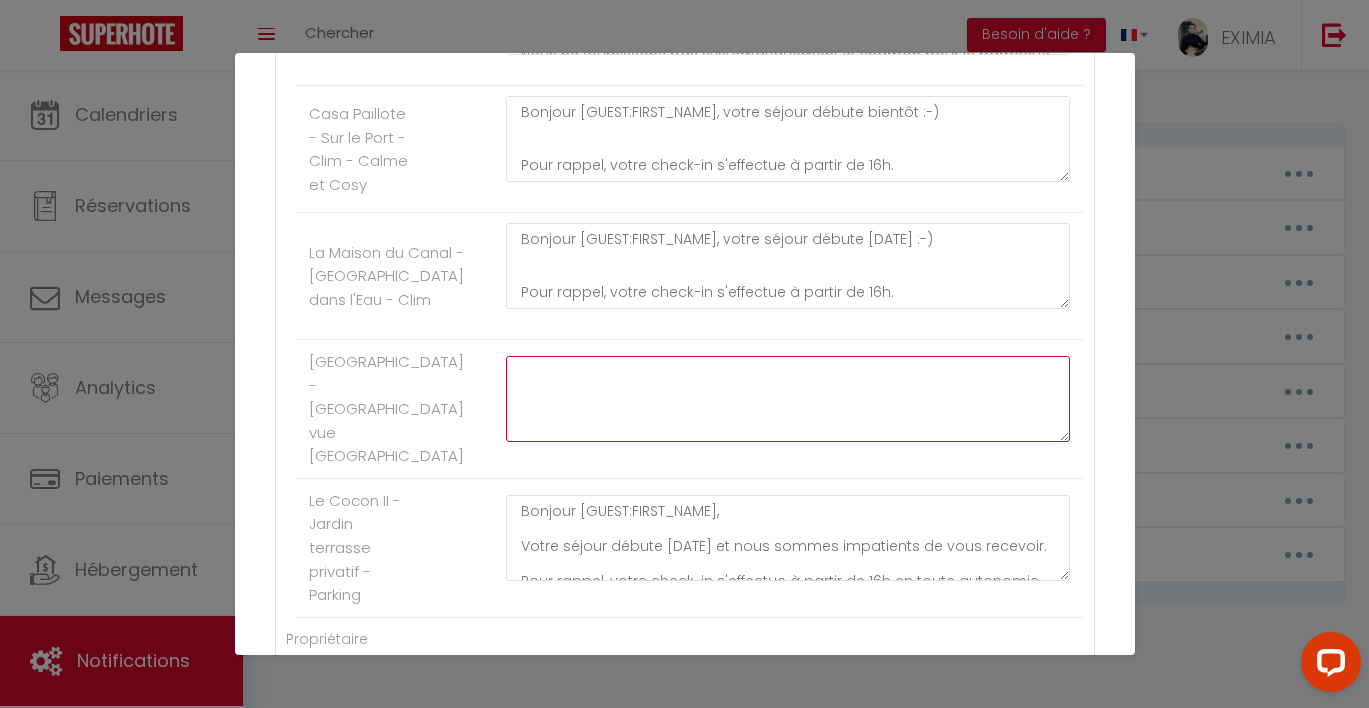 click at bounding box center (788, 399) 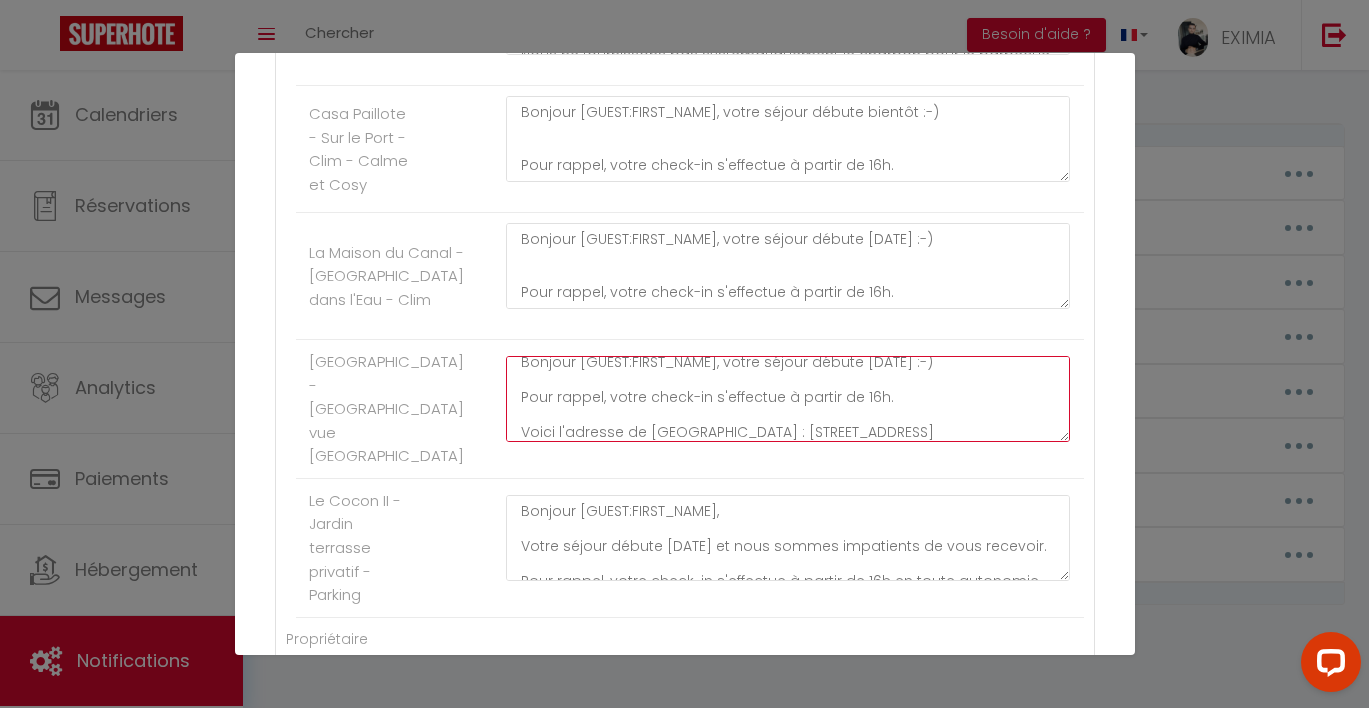 scroll, scrollTop: 14, scrollLeft: 0, axis: vertical 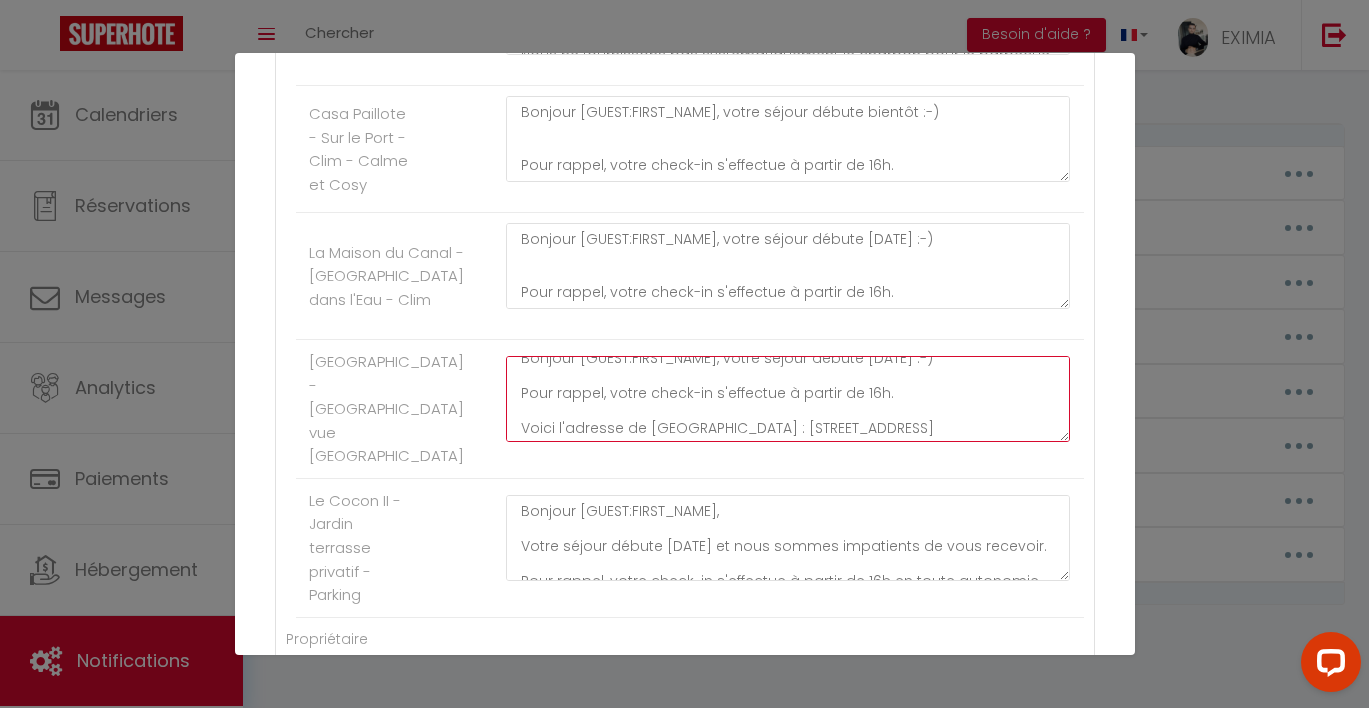 drag, startPoint x: 961, startPoint y: 419, endPoint x: 739, endPoint y: 427, distance: 222.1441 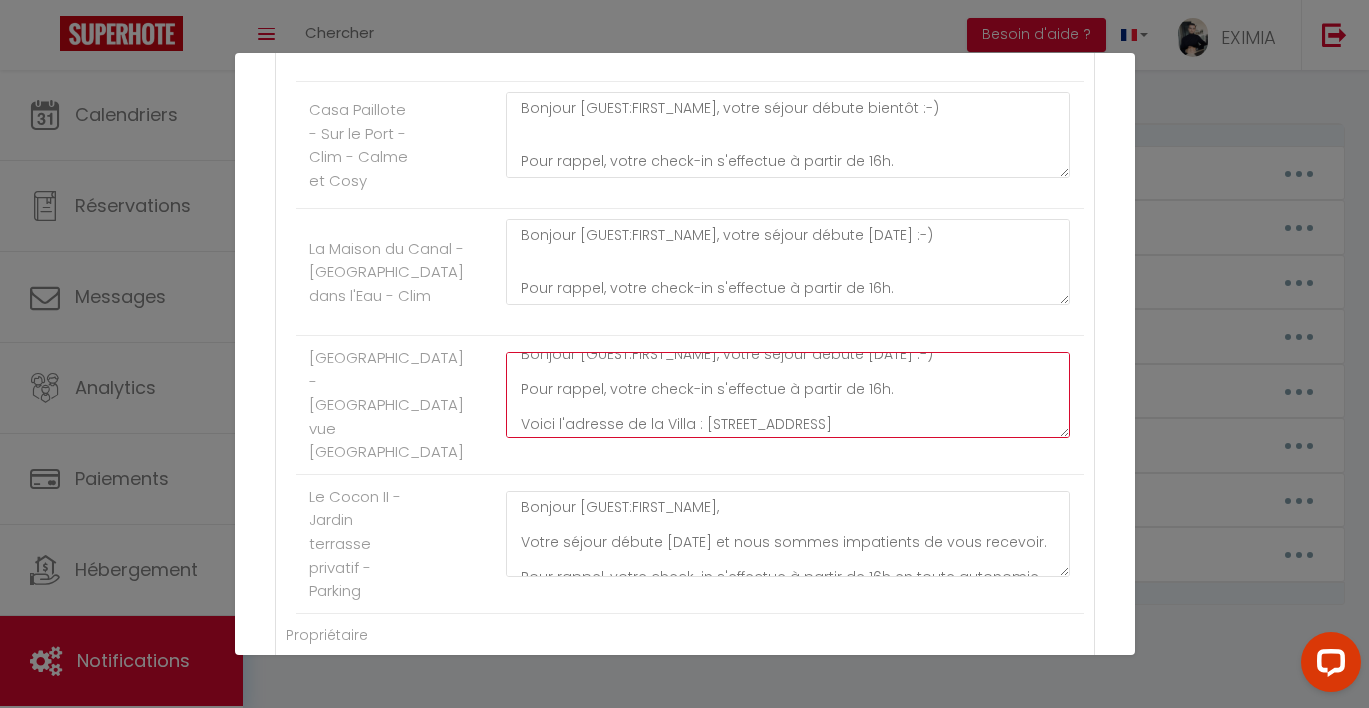 scroll, scrollTop: 1757, scrollLeft: 0, axis: vertical 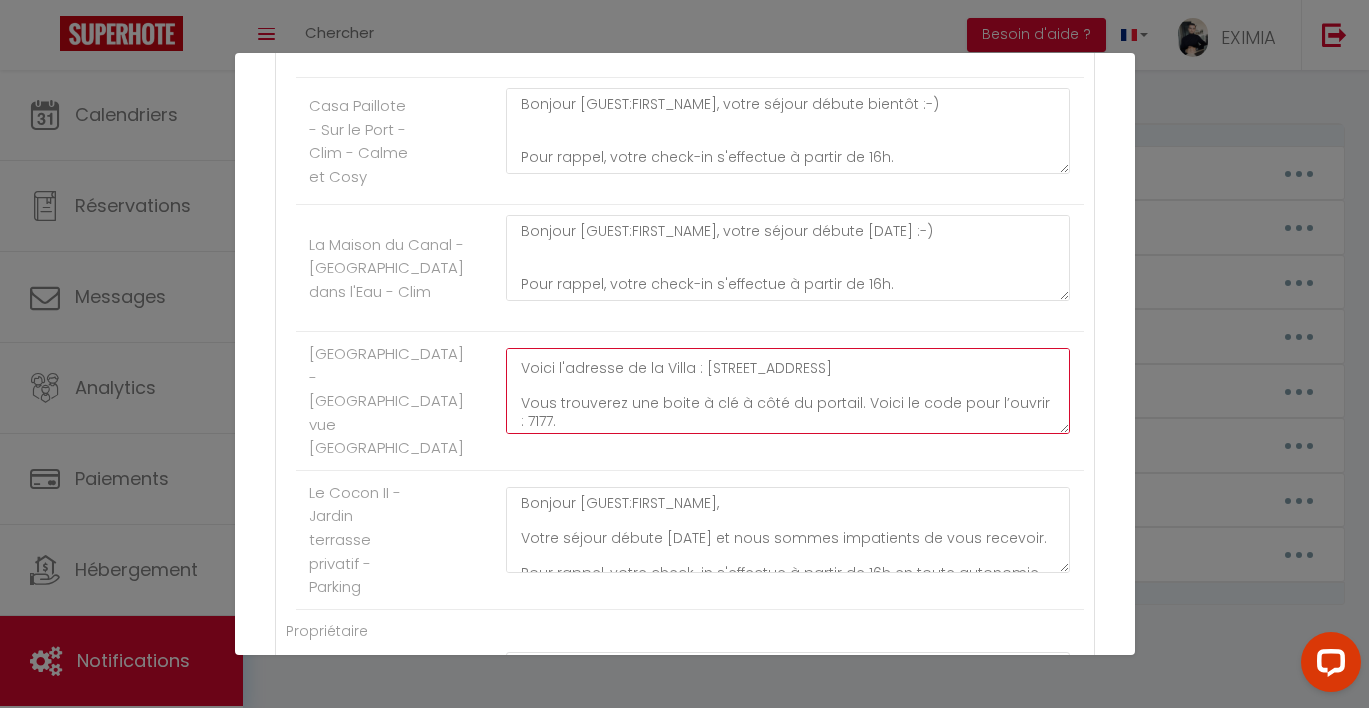 click on "Bonjour [GUEST:FIRST_NAME], votre séjour débute [DATE] :-)
Pour rappel, votre check-in s'effectue à partir de 16h.
Voici l'adresse de la Villa : [STREET_ADDRESS]
Vous trouverez une boite à clé à côté du portail. Voici le code pour l’ouvrir : 7177.
Nous ne fournissons pas systématiquement le charbon pour le barbecue, pensez à vous en procurer pour votre arrivée.
Belle journée à vous
[PERSON_NAME]" at bounding box center (788, 391) 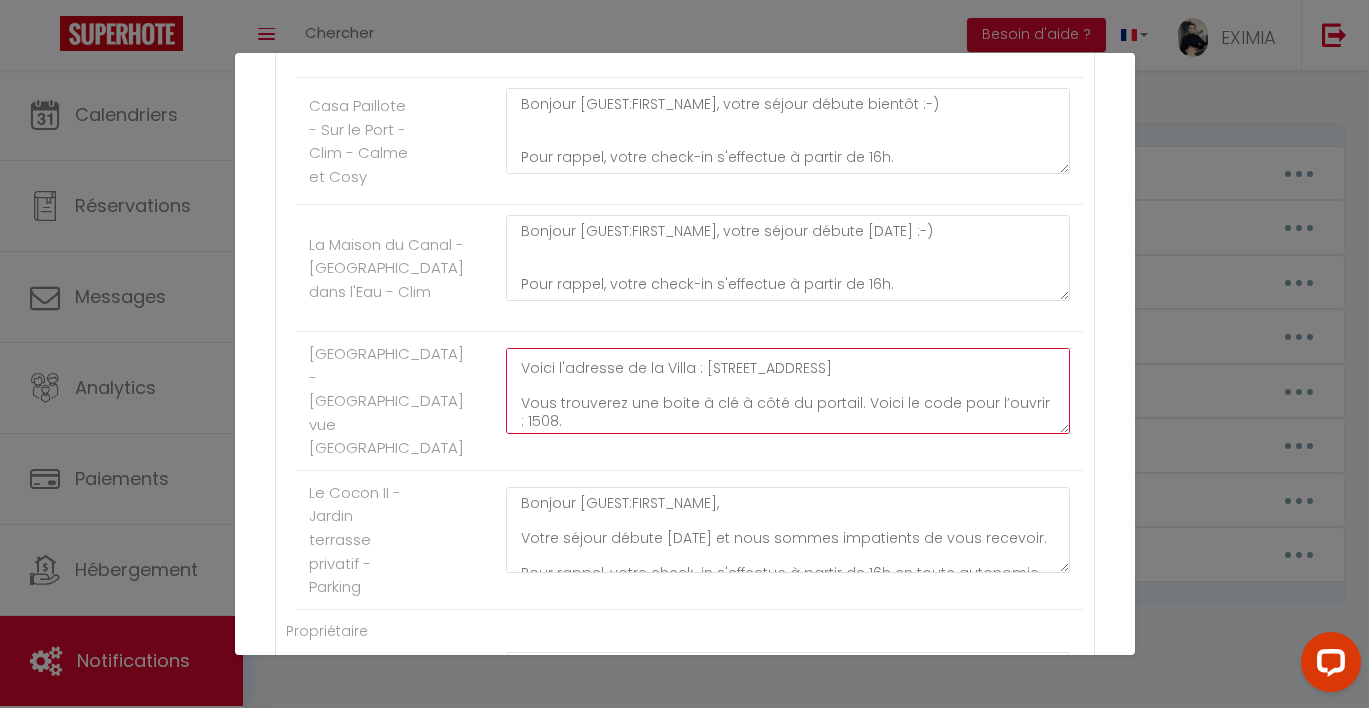 click on "Bonjour [GUEST:FIRST_NAME], votre séjour débute [DATE] :-)
Pour rappel, votre check-in s'effectue à partir de 16h.
Voici l'adresse de la Villa : [STREET_ADDRESS]
Vous trouverez une boite à clé à côté du portail. Voici le code pour l’ouvrir : 1508.
Nous ne fournissons pas systématiquement le charbon pour le barbecue, pensez à vous en procurer pour votre arrivée.
Belle journée à vous
[PERSON_NAME]" at bounding box center (788, 391) 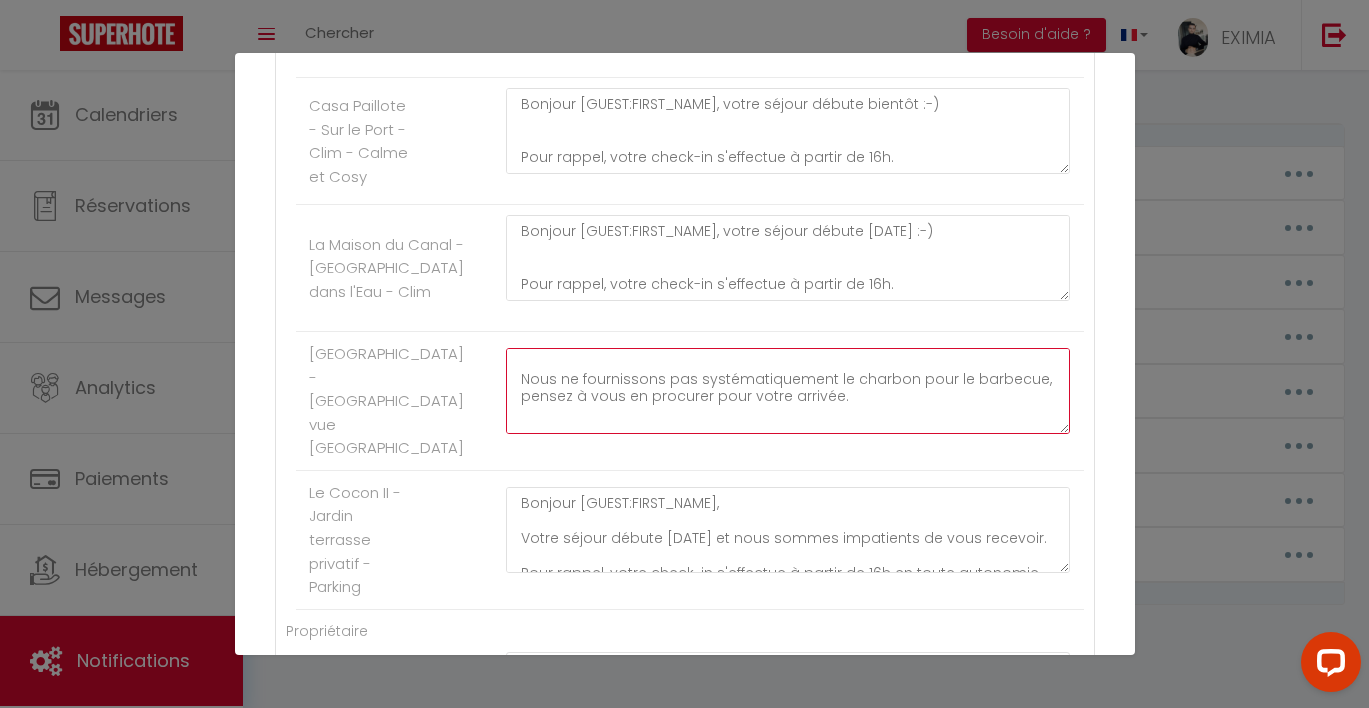 scroll, scrollTop: 102, scrollLeft: 0, axis: vertical 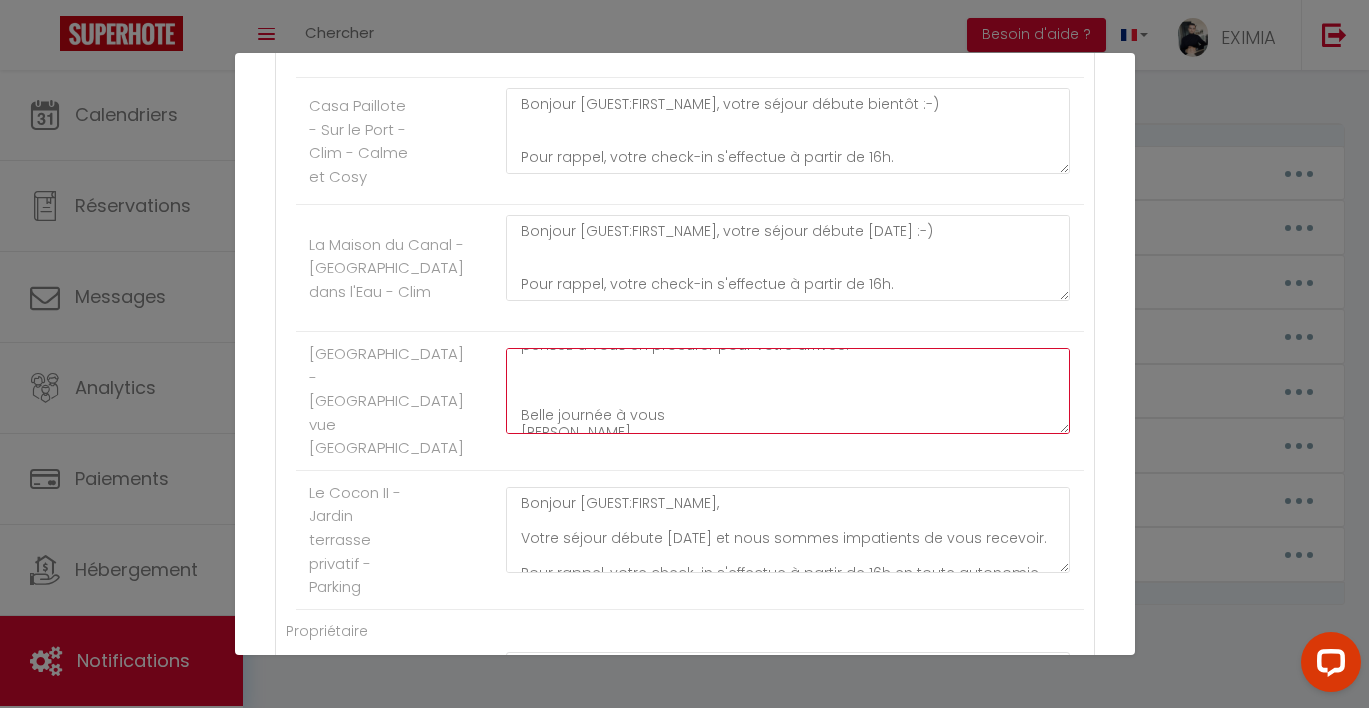 click on "Bonjour [GUEST:FIRST_NAME], votre séjour débute [DATE] :-)
Pour rappel, votre check-in s'effectue à partir de 16h.
Voici l'adresse de la Villa : [STREET_ADDRESS]
Vous trouverez une boite à clé à côté du portail. Voici le code pour l’ouvrir : 1508.
Vous trouverez toutes les informations concernant le parking dans votre livret d'accueil sur Airbnb.
Nous ne fournissons pas systématiquement le charbon pour le barbecue, pensez à vous en procurer pour votre arrivée.
Belle journée à vous
[PERSON_NAME]" at bounding box center [788, 391] 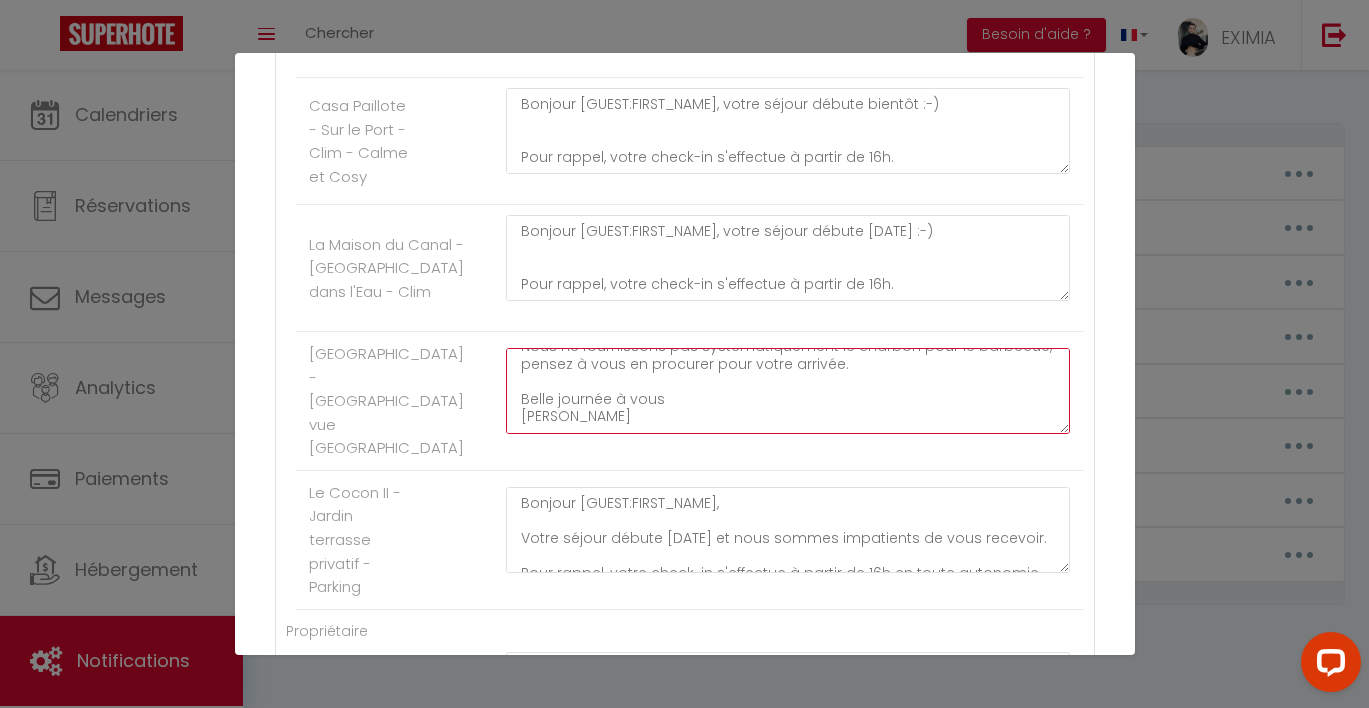 scroll, scrollTop: 219, scrollLeft: 0, axis: vertical 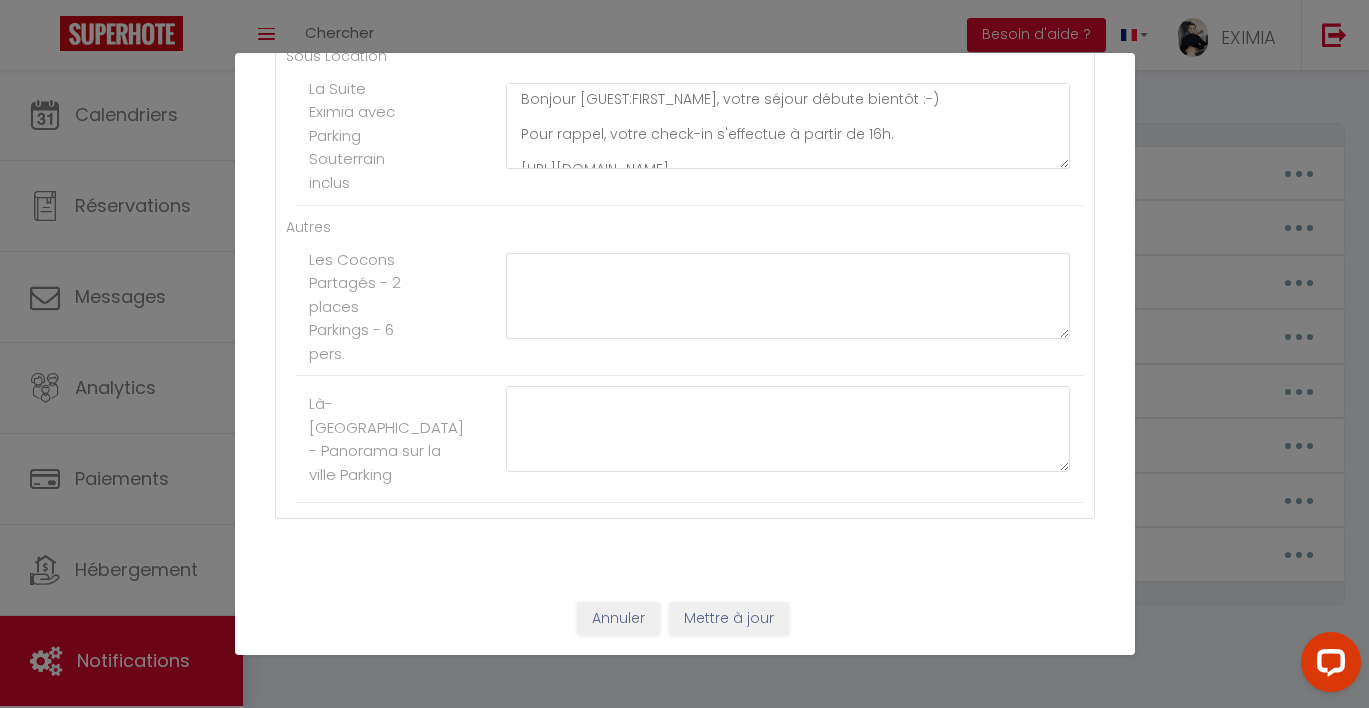 type on "Bonjour [GUEST:FIRST_NAME], votre séjour débute [DATE] :-)
Pour rappel, votre check-in s'effectue à partir de 16h.
Voici l'adresse de la Villa : [STREET_ADDRESS]
Vous trouverez une boite à clé à côté du portail. Voici le code pour l’ouvrir : 1508.
Vous trouverez toutes les informations concernant le parking dans votre livret d'accueil sur Airbnb.
Nous ne fournissons pas systématiquement le charbon pour le barbecue, pensez à vous en procurer pour votre arrivée.
Belle journée à vous
[PERSON_NAME]" 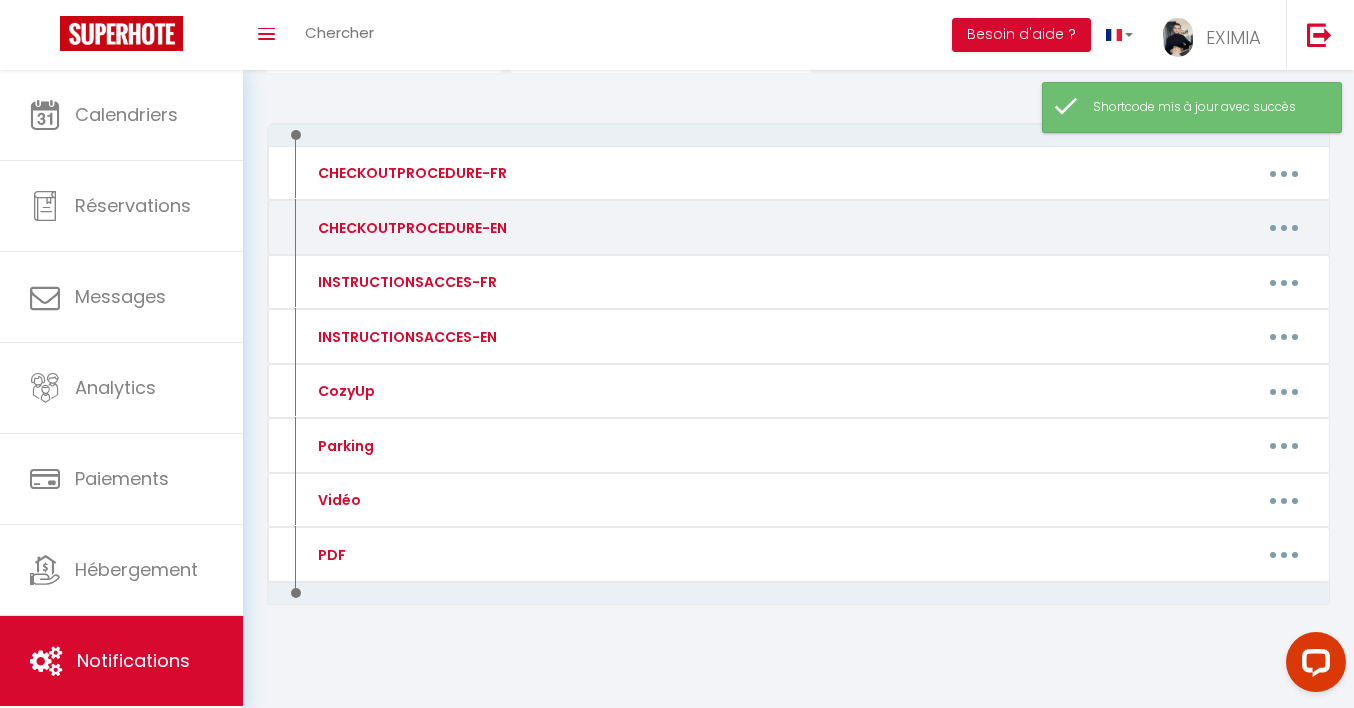 scroll, scrollTop: 0, scrollLeft: 0, axis: both 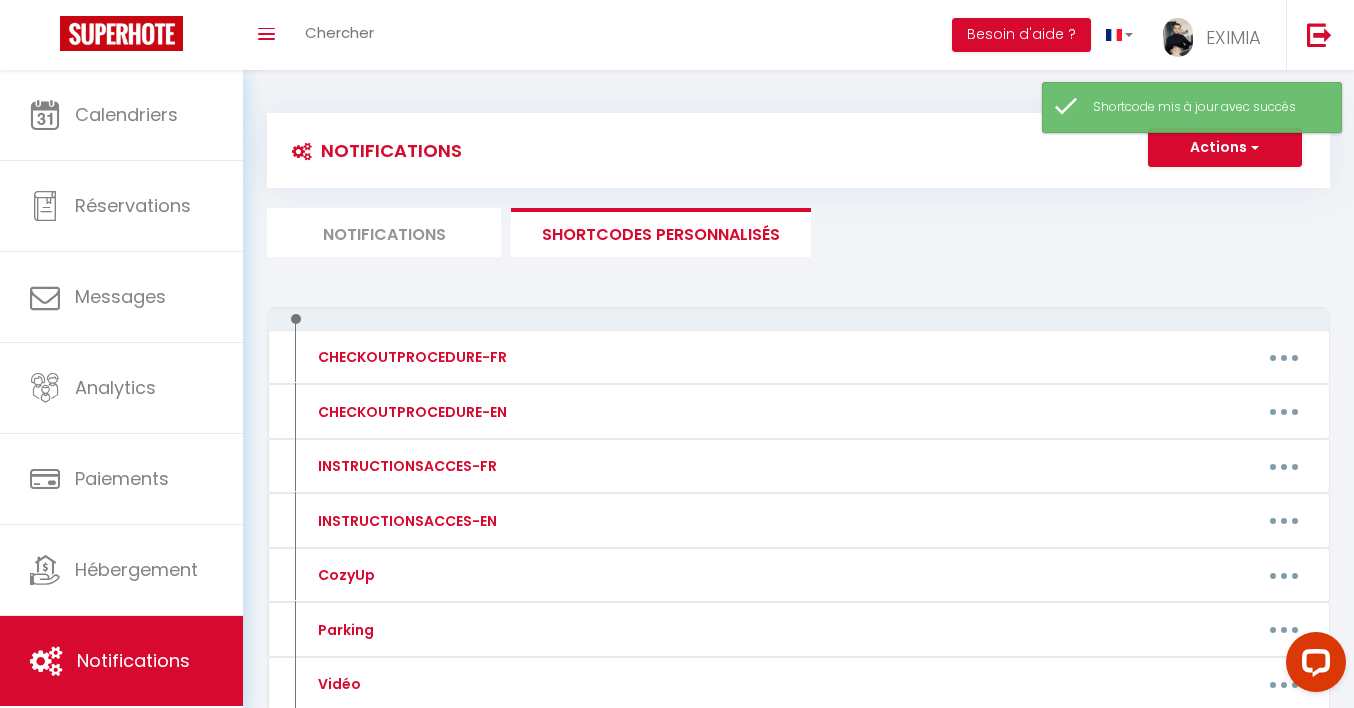 click on "Notifications" at bounding box center (384, 232) 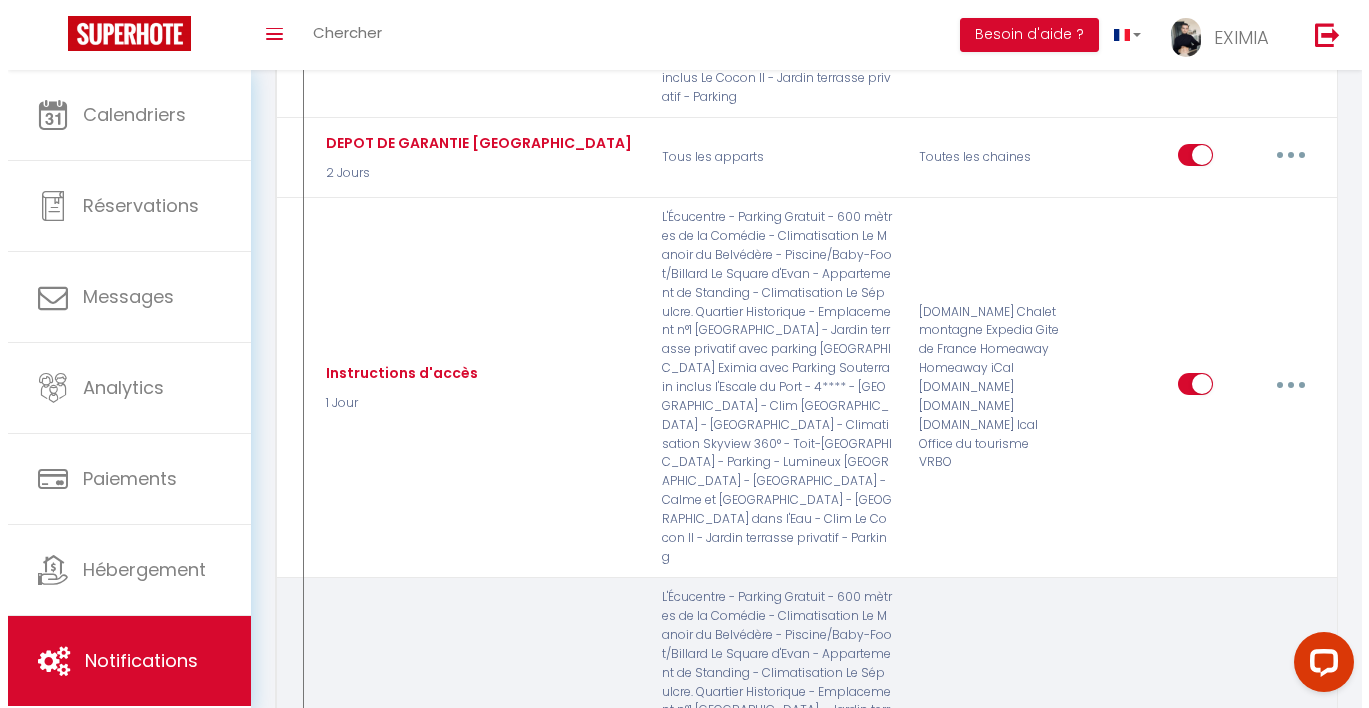 scroll, scrollTop: 3007, scrollLeft: 0, axis: vertical 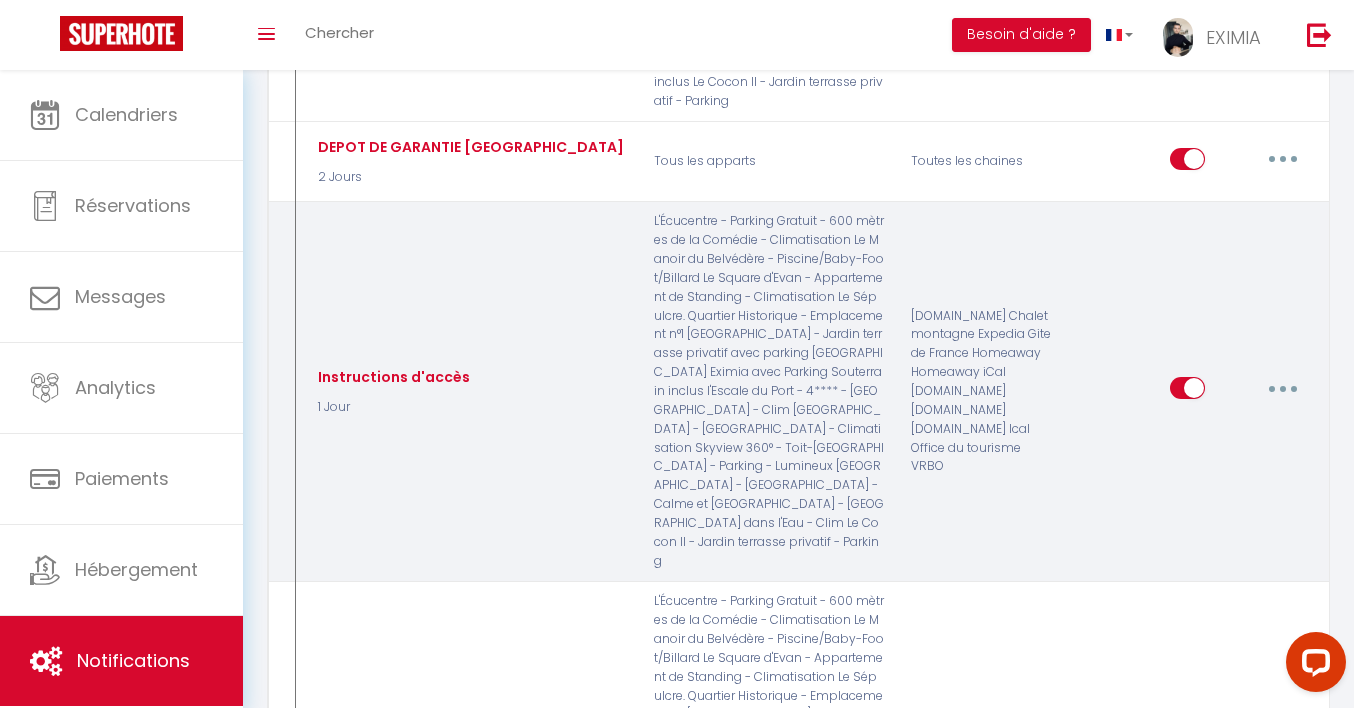 drag, startPoint x: 1291, startPoint y: 116, endPoint x: 1291, endPoint y: 132, distance: 16 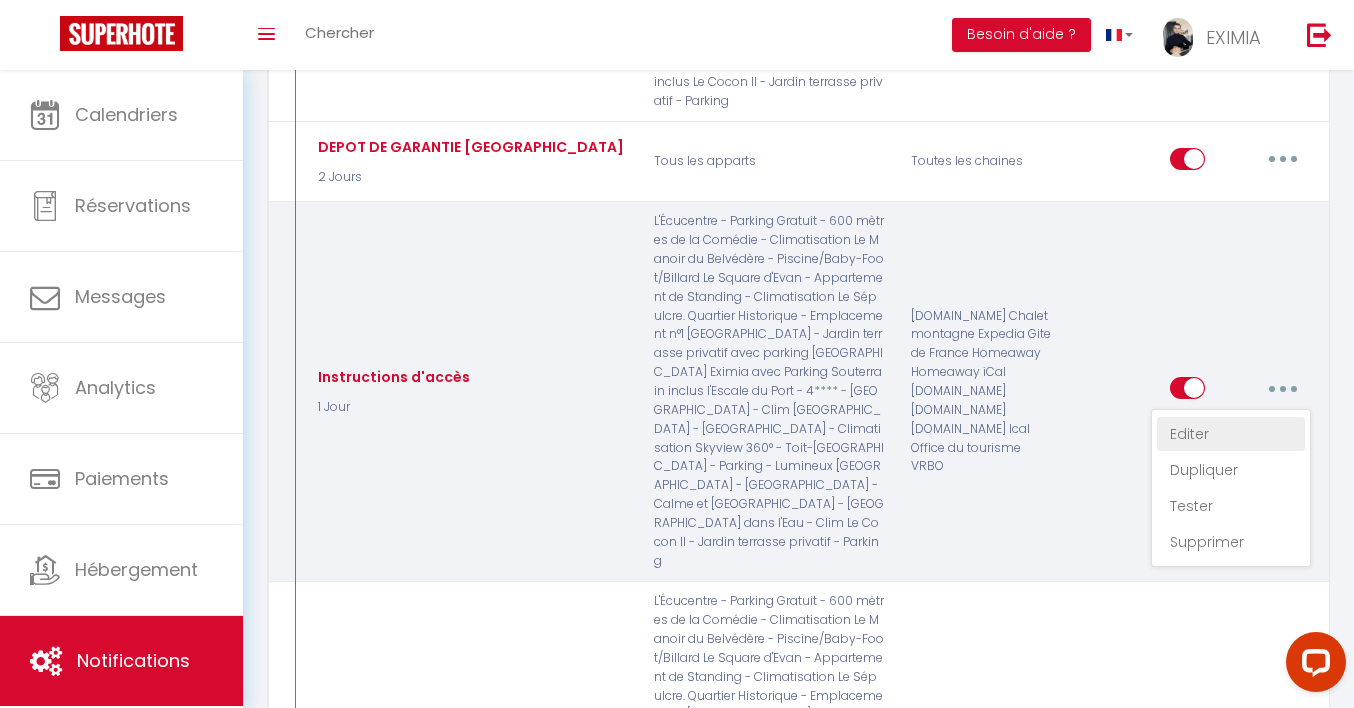 click on "Editer" at bounding box center (1231, 434) 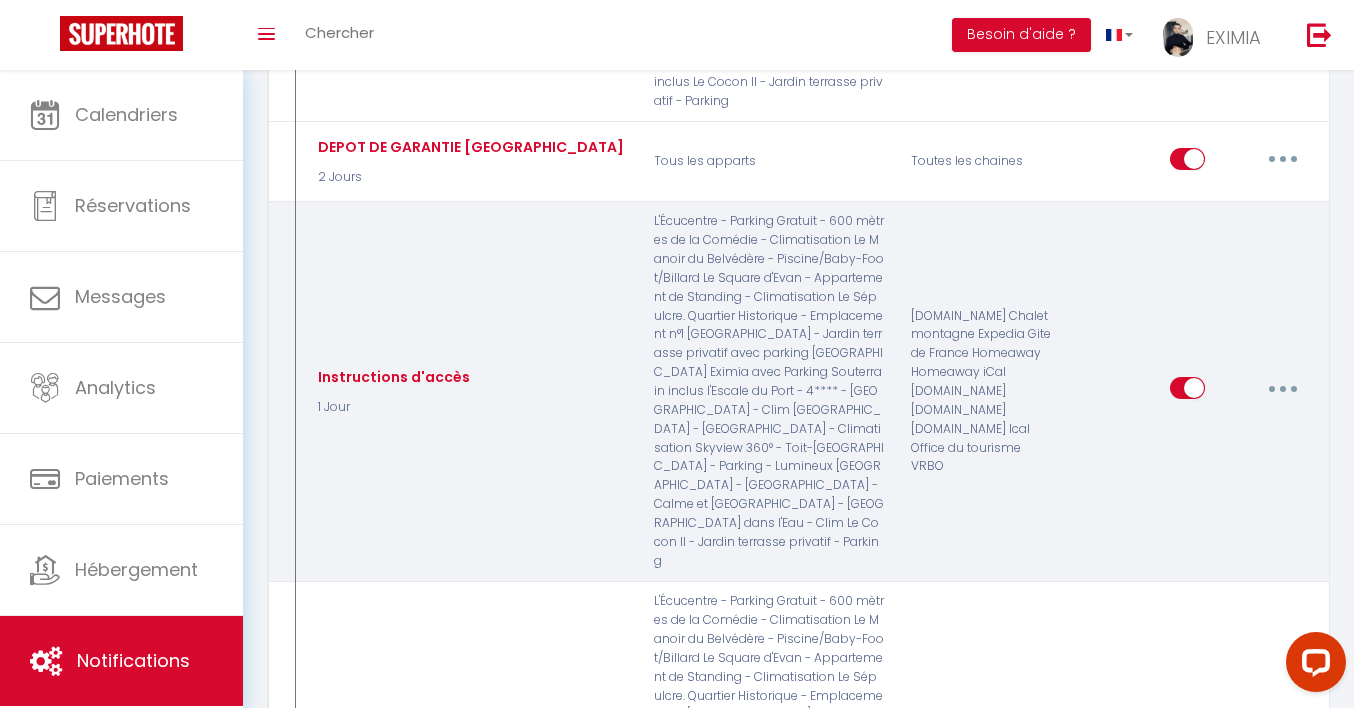 type on "Instructions d'accès" 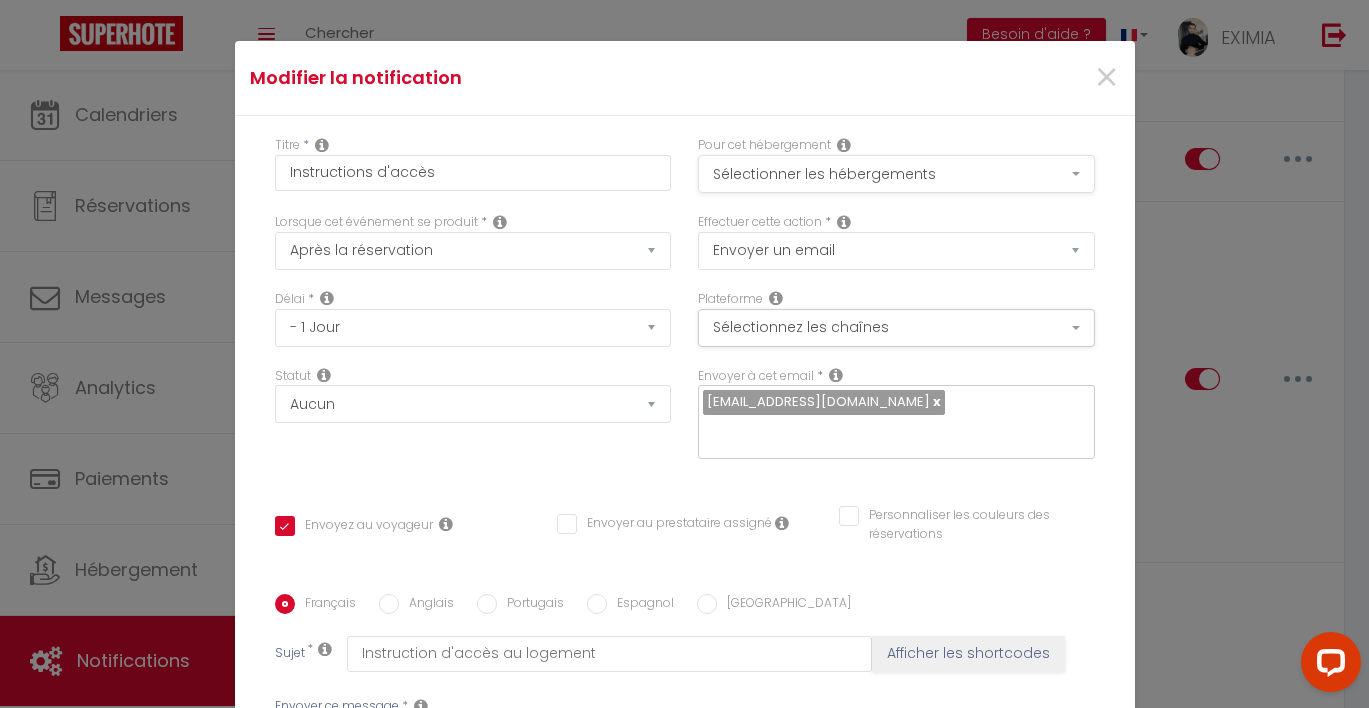 click on "Sélectionner les hébergements" at bounding box center (896, 174) 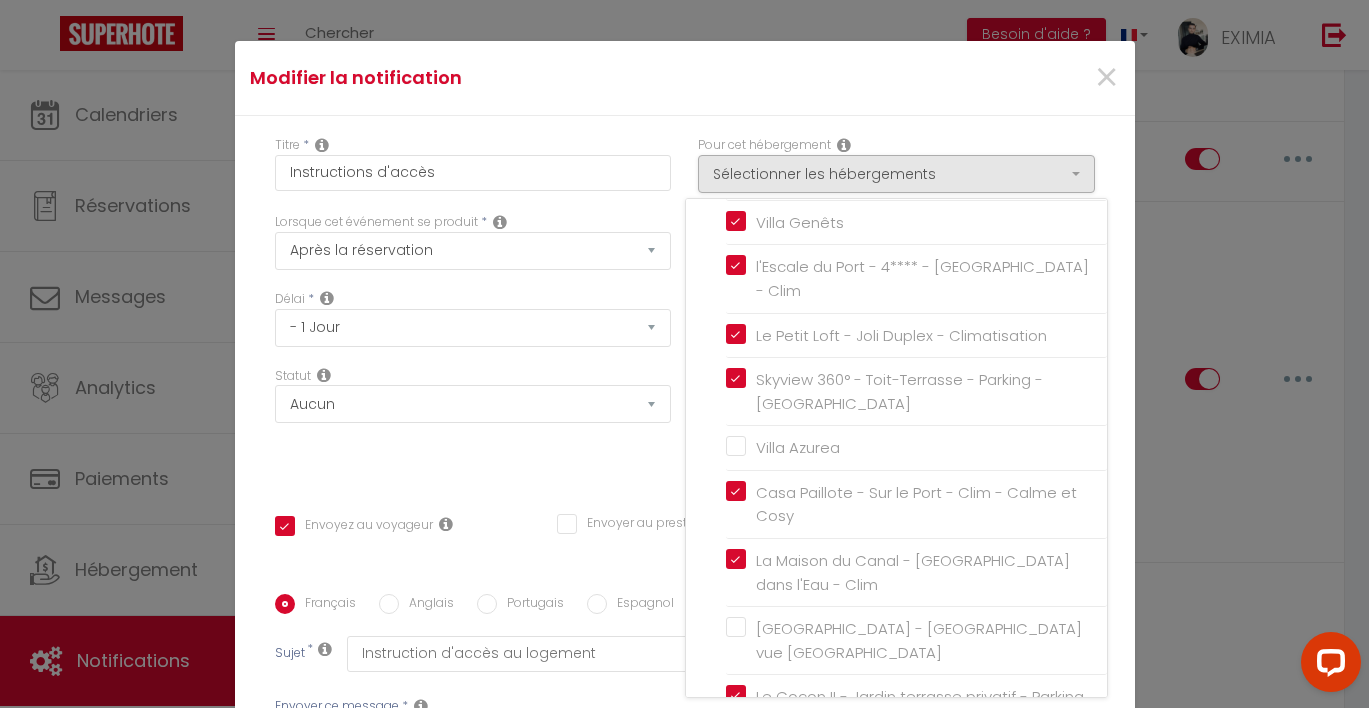 scroll, scrollTop: 413, scrollLeft: 0, axis: vertical 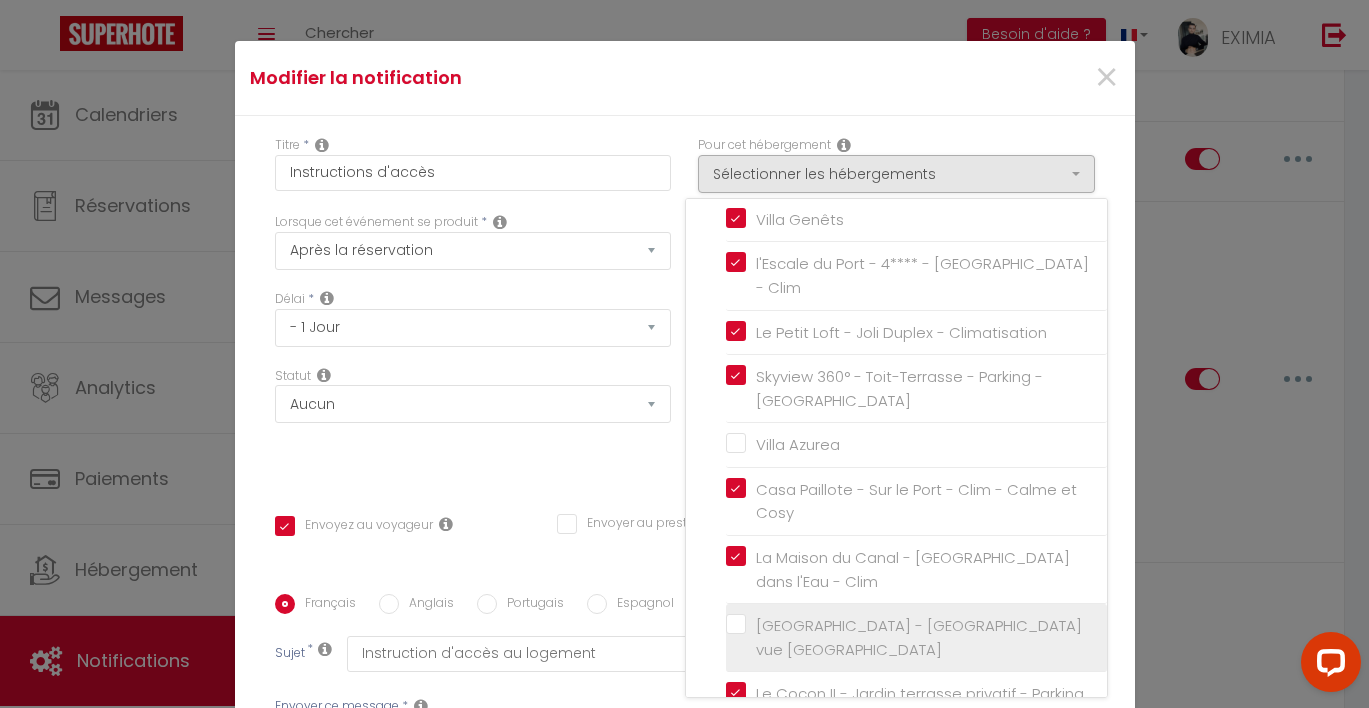 click on "[GEOGRAPHIC_DATA] - [GEOGRAPHIC_DATA] vue [GEOGRAPHIC_DATA]" at bounding box center [920, 637] 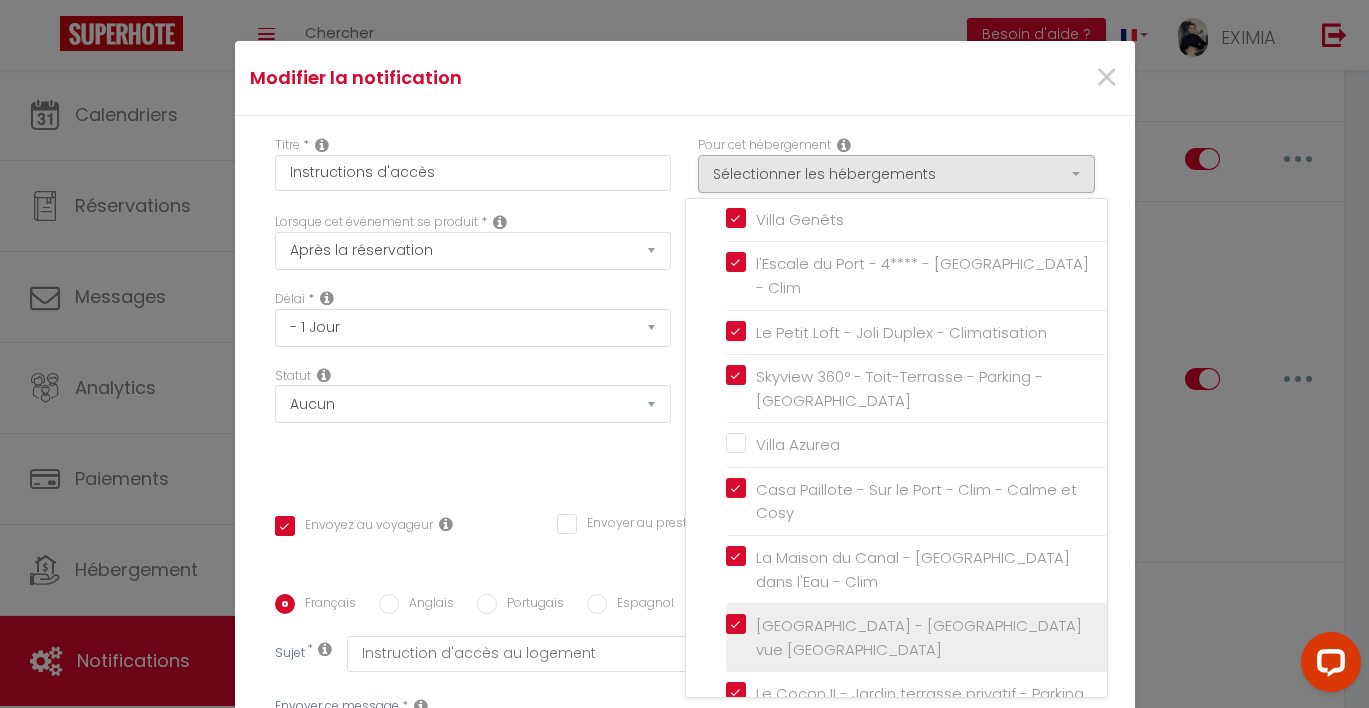 checkbox on "true" 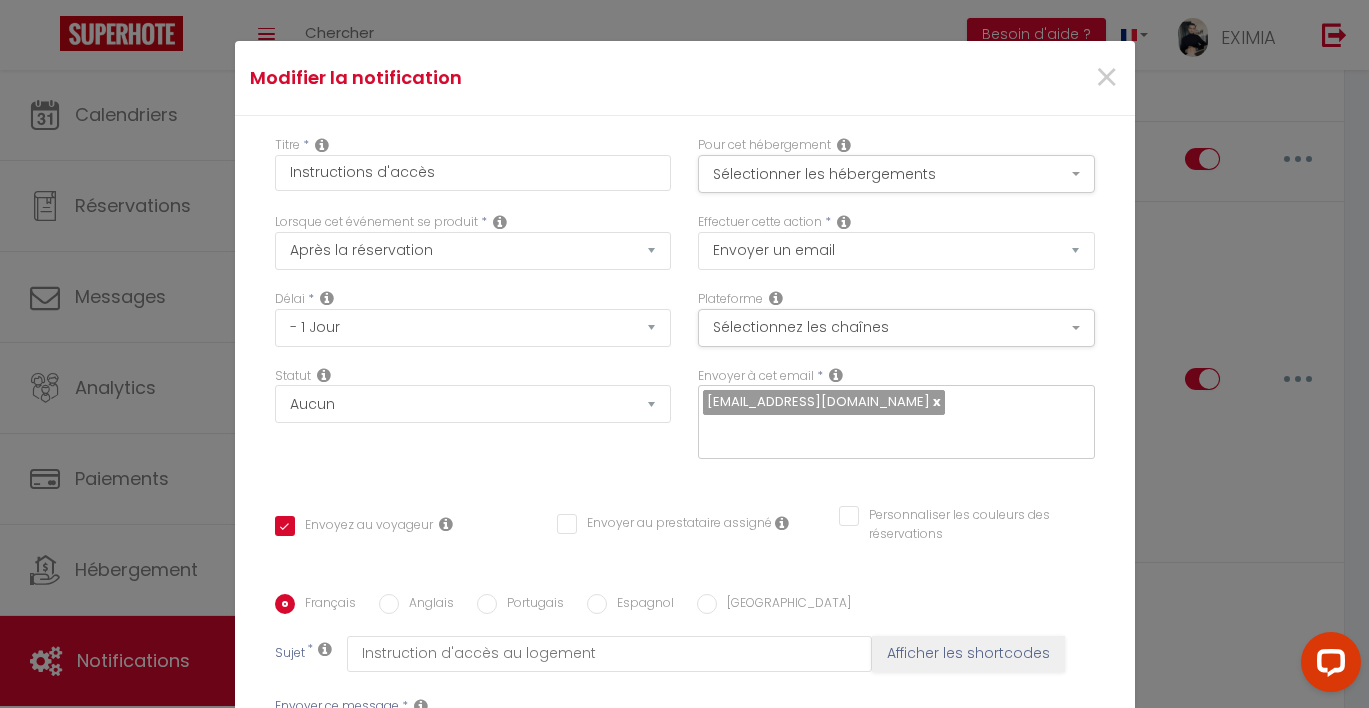 click on "Pour cet hébergement
Sélectionner les hébergements
Tous les apparts
Conciergerie
L'Écucentre - Parking Gratuit - 600 mètres de la [GEOGRAPHIC_DATA]
Le Manoir du Belvédère - Piscine/Baby-Foot/Billard
Le Square d'Evan - Appartement de Standing - Climatisation
Le Sépulcre. Quartier Historique - Emplacement n°1
Le Cocon - Jardin terrasse privatif avec parking" at bounding box center (896, 174) 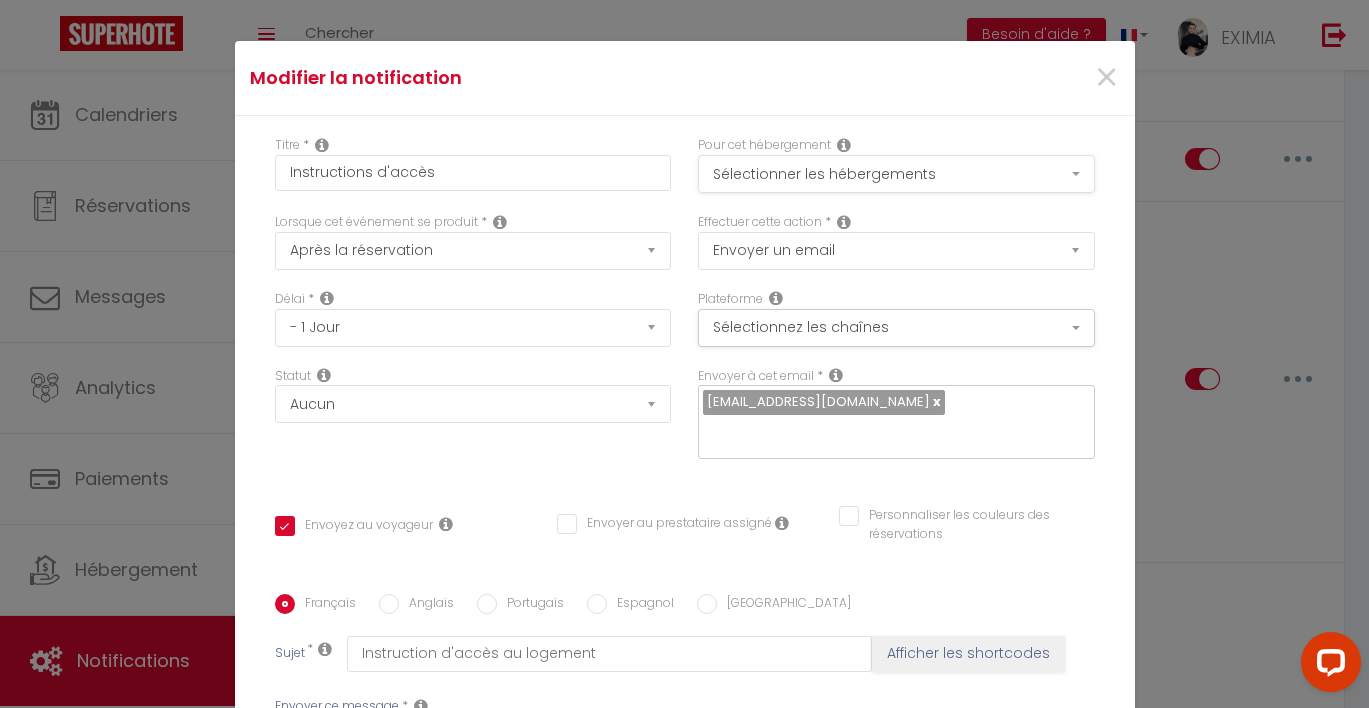 click on "Sélectionner les hébergements" at bounding box center (896, 174) 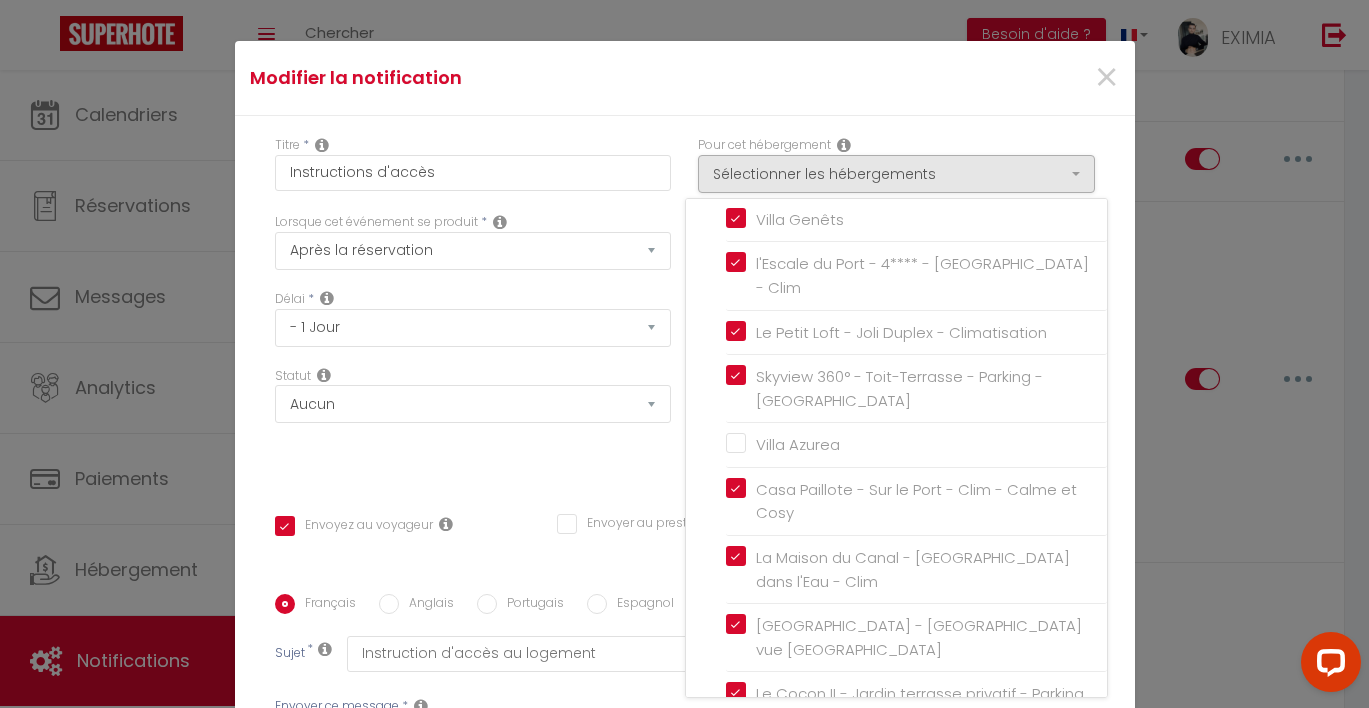 click on "Statut     Aucun   Si la réservation est payée   Si réservation non payée   Si la caution a été prise   Si caution non payée" at bounding box center [472, 423] 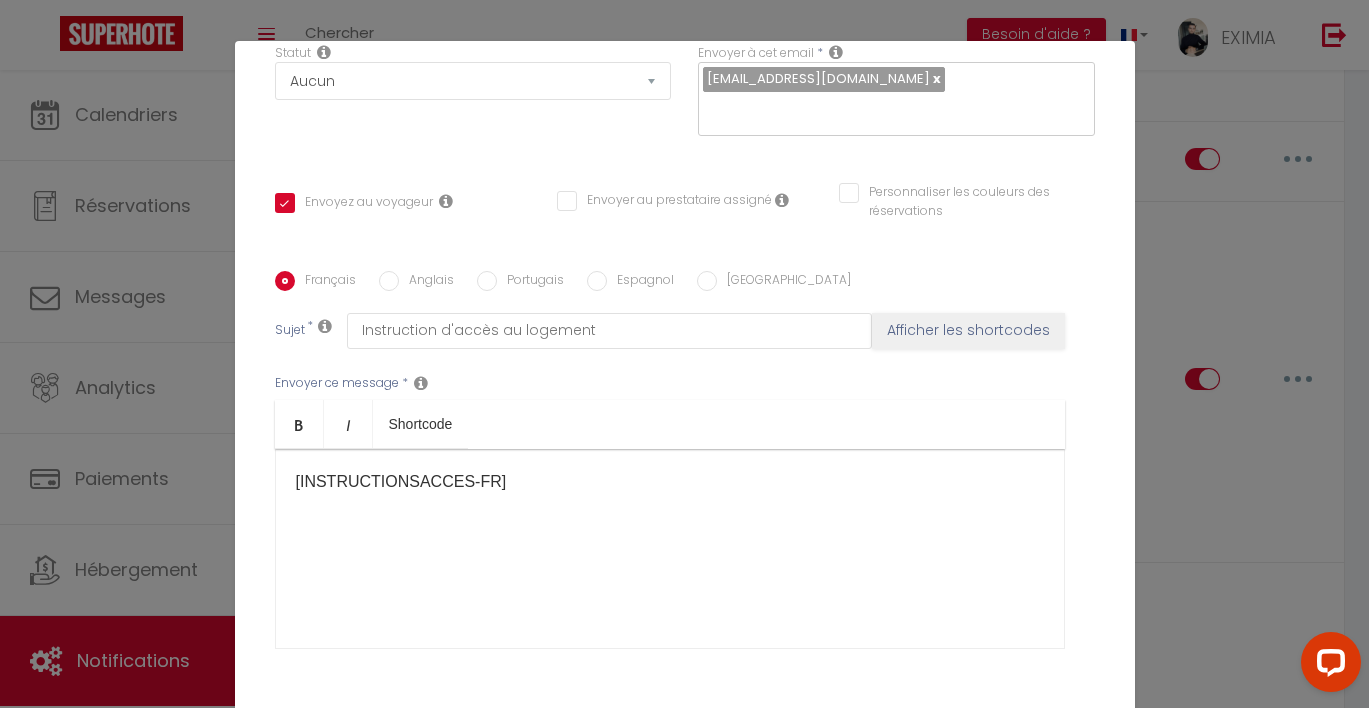 scroll, scrollTop: 383, scrollLeft: 0, axis: vertical 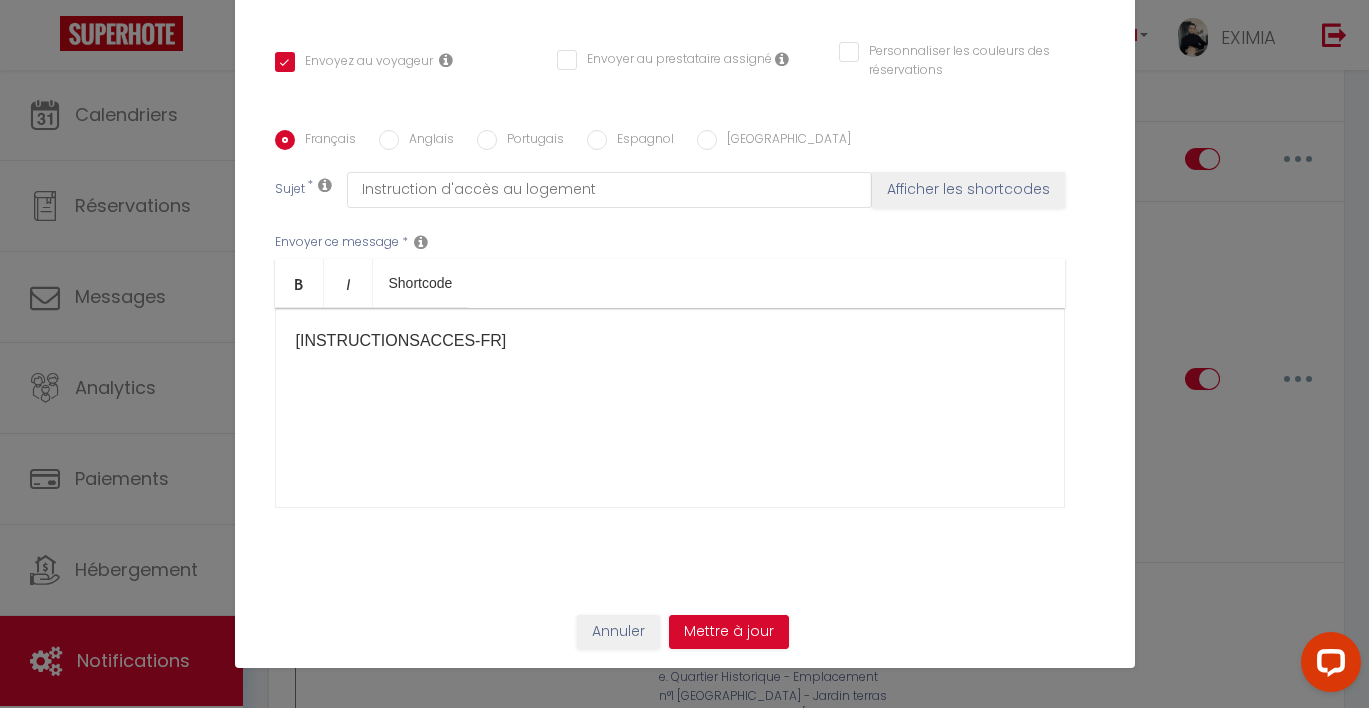 click on "Annuler
Mettre à jour" at bounding box center (684, 639) 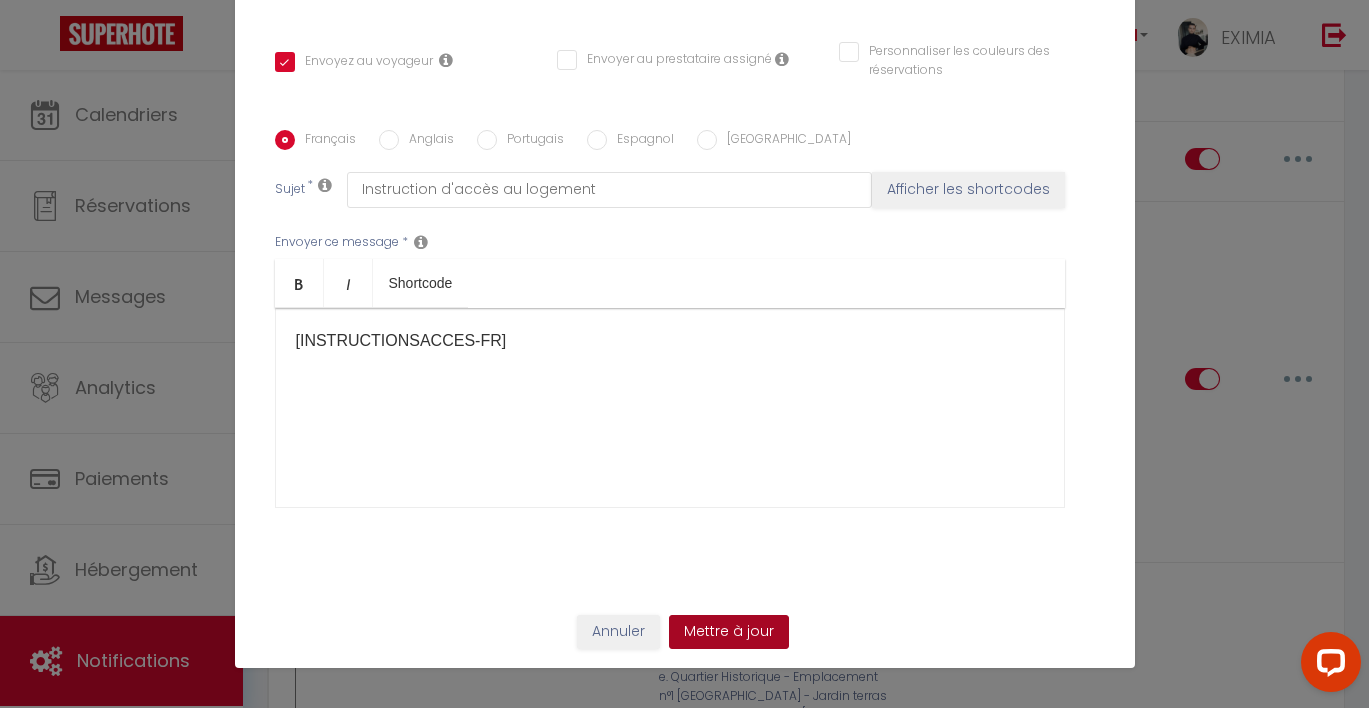click on "Mettre à jour" at bounding box center (729, 632) 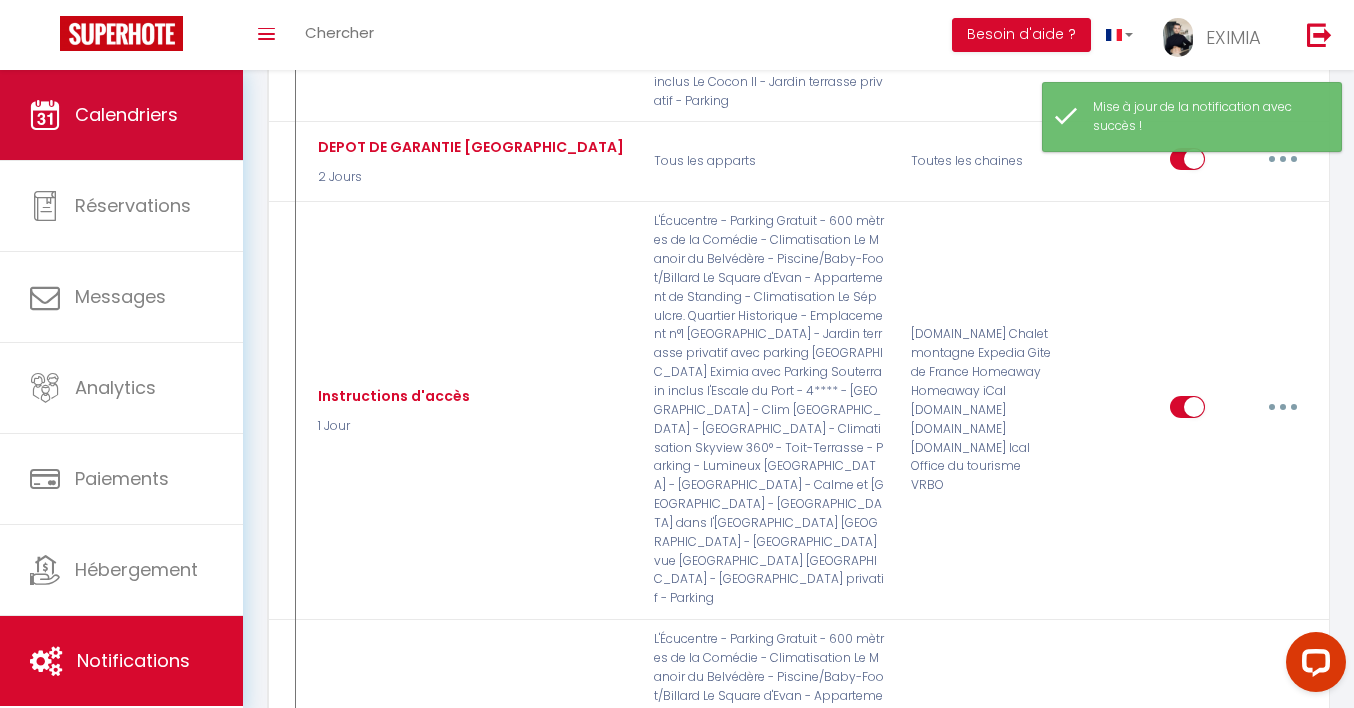 click on "Calendriers" at bounding box center [126, 114] 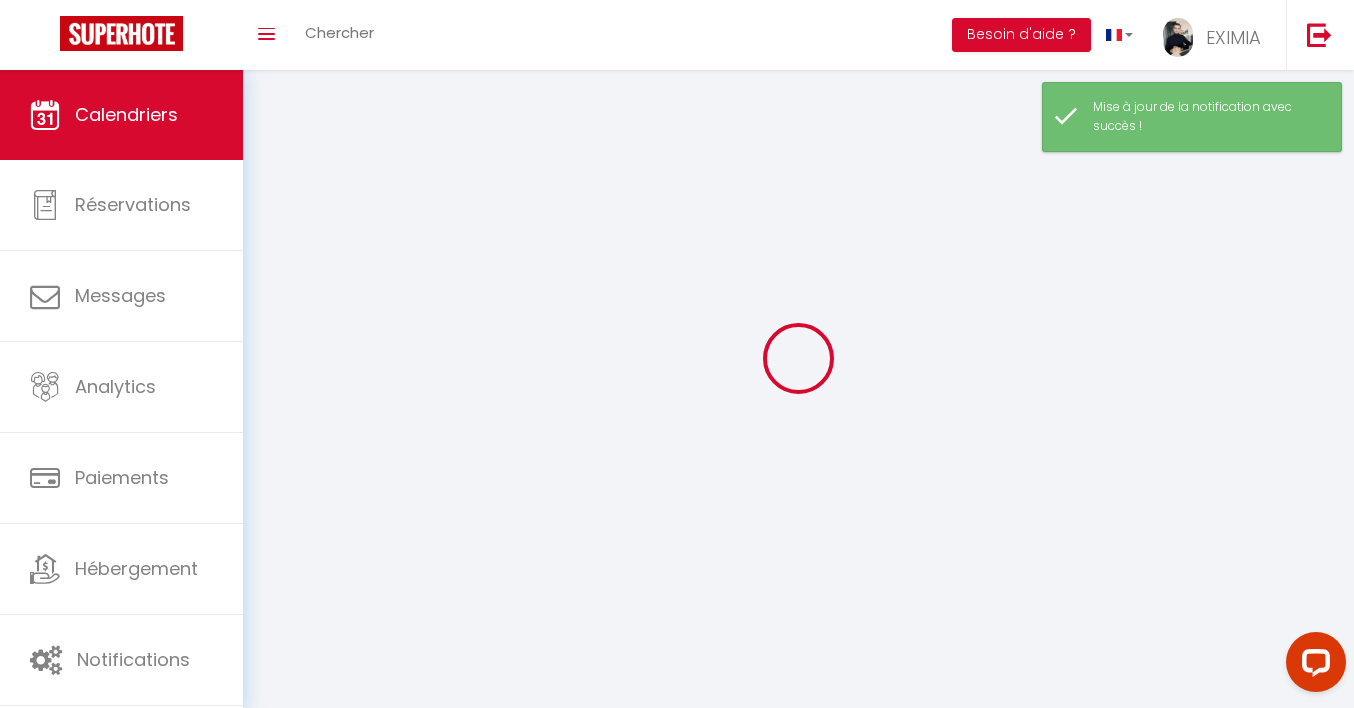 select 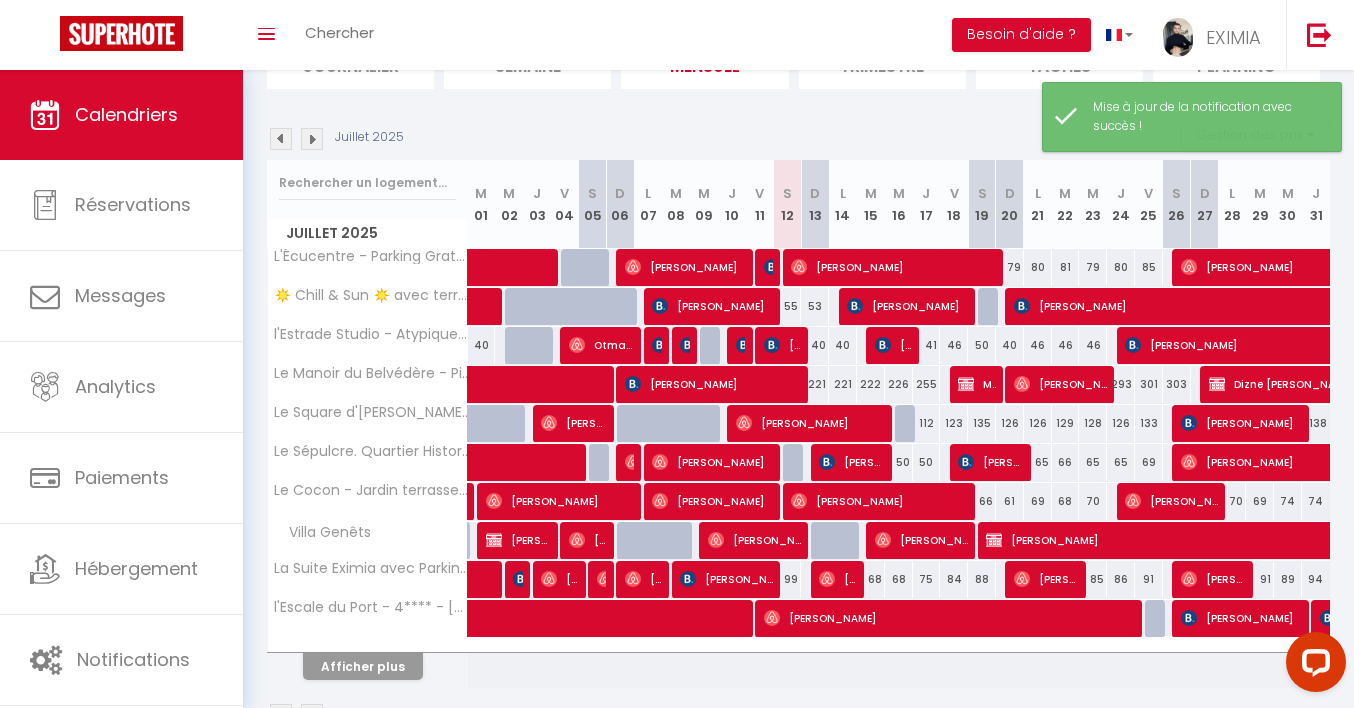 scroll, scrollTop: 229, scrollLeft: 0, axis: vertical 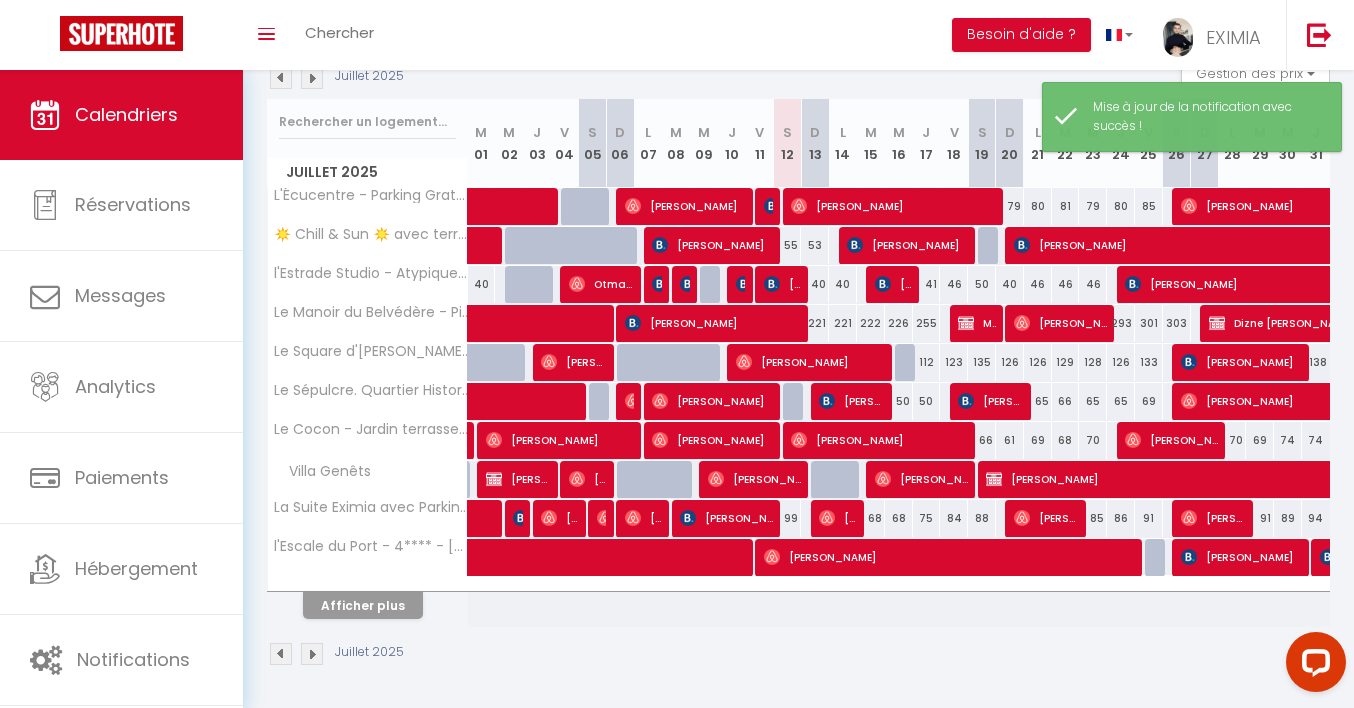click on "Afficher plus" at bounding box center [363, 605] 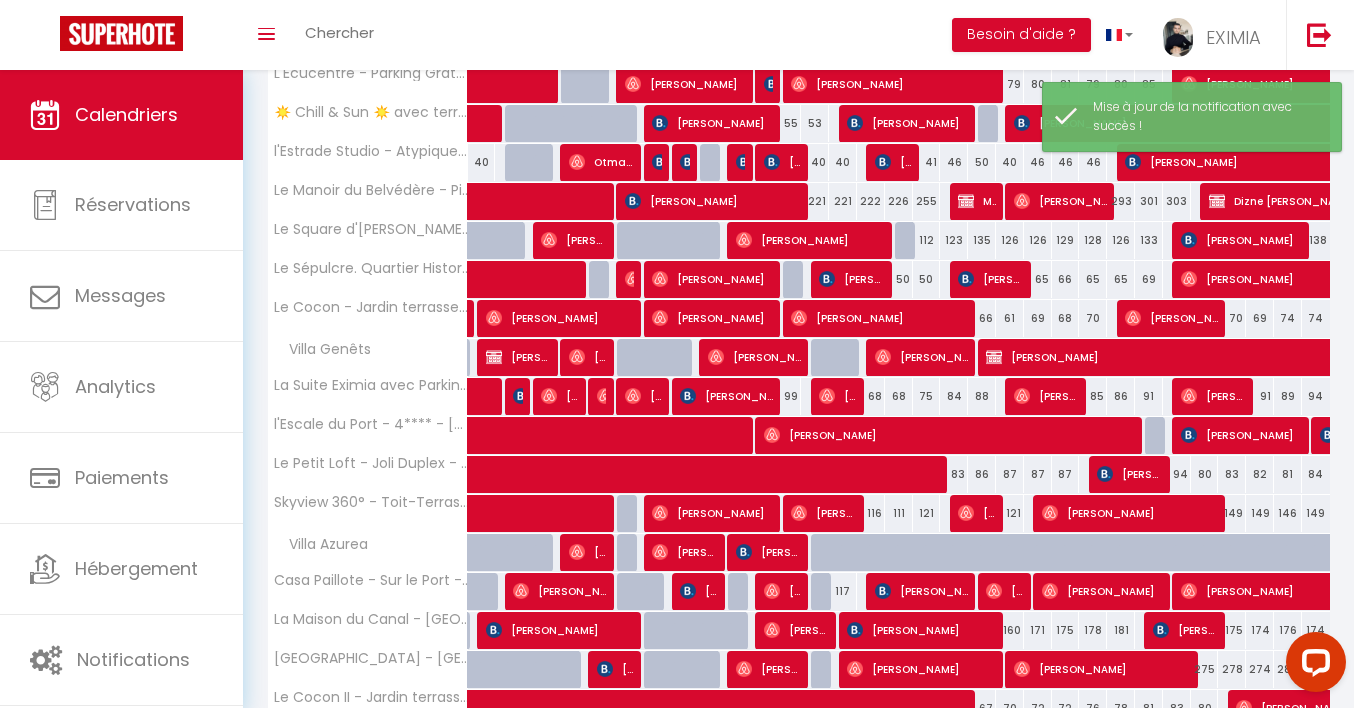 scroll, scrollTop: 434, scrollLeft: 0, axis: vertical 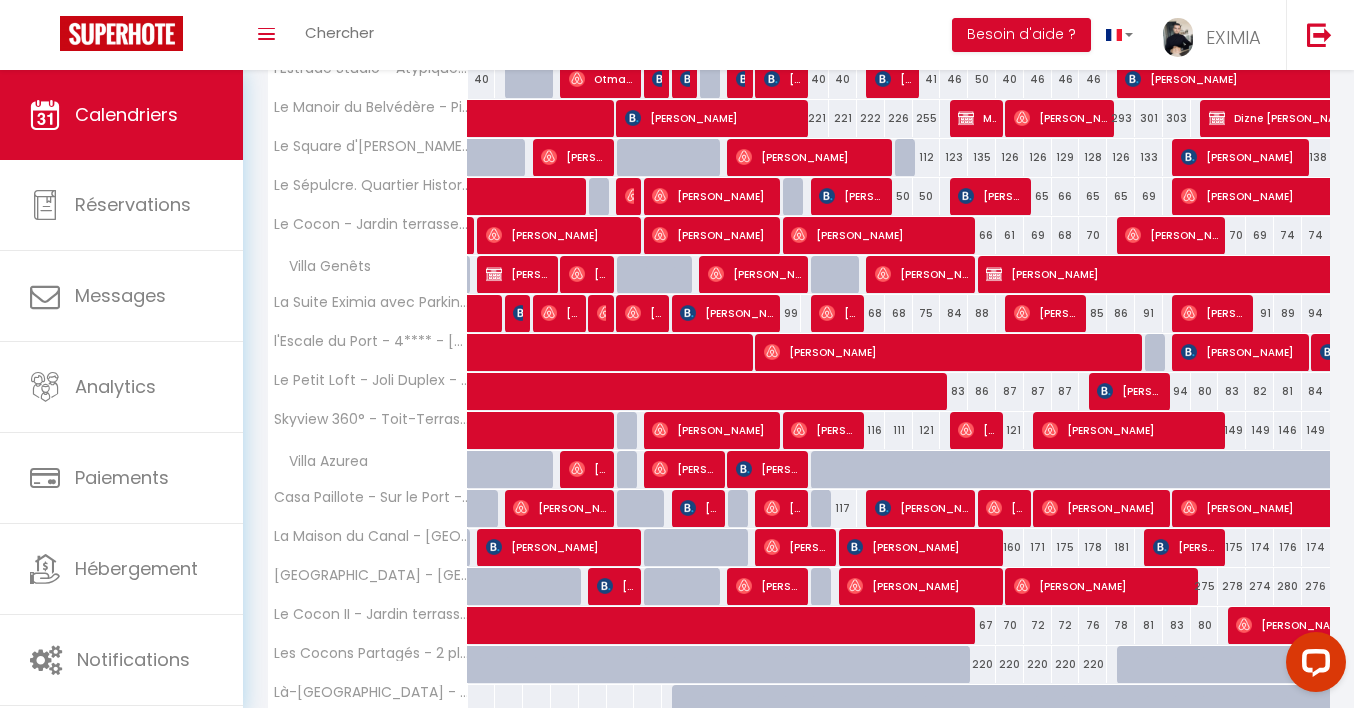 click on "[PERSON_NAME]" at bounding box center (768, 586) 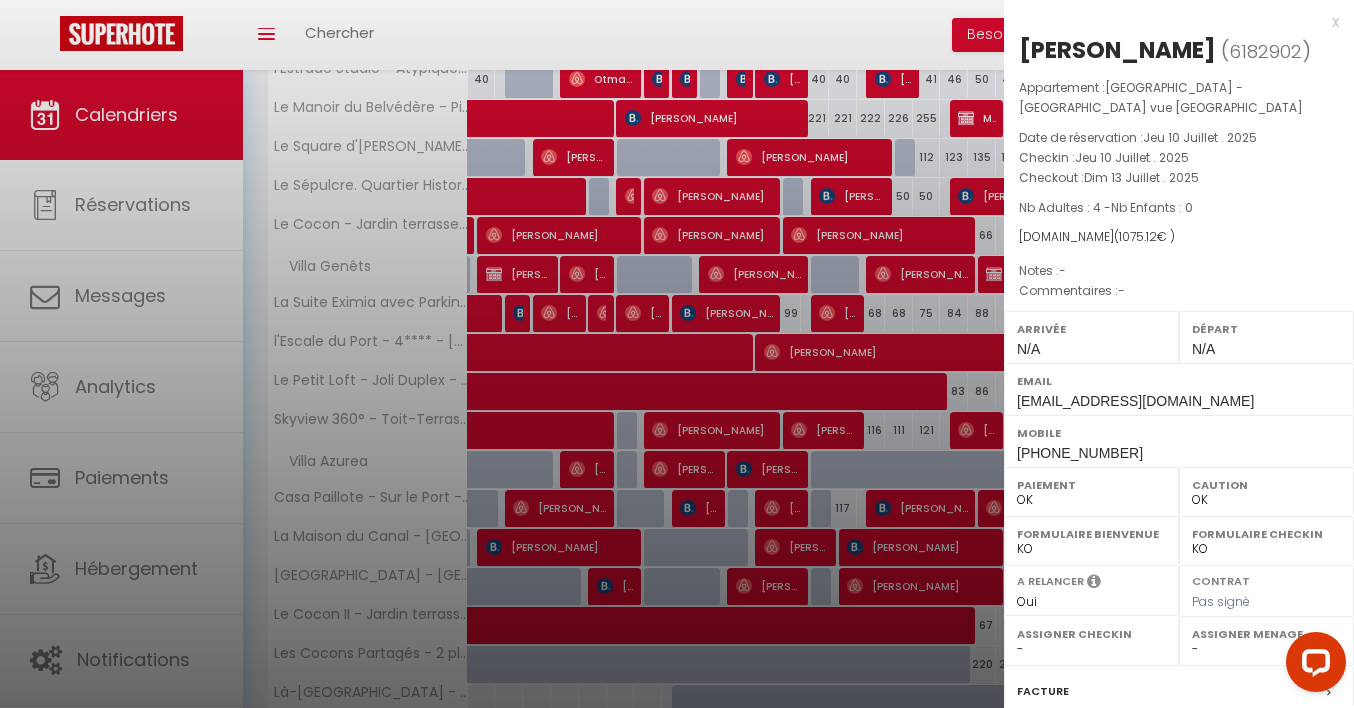 scroll, scrollTop: 238, scrollLeft: 0, axis: vertical 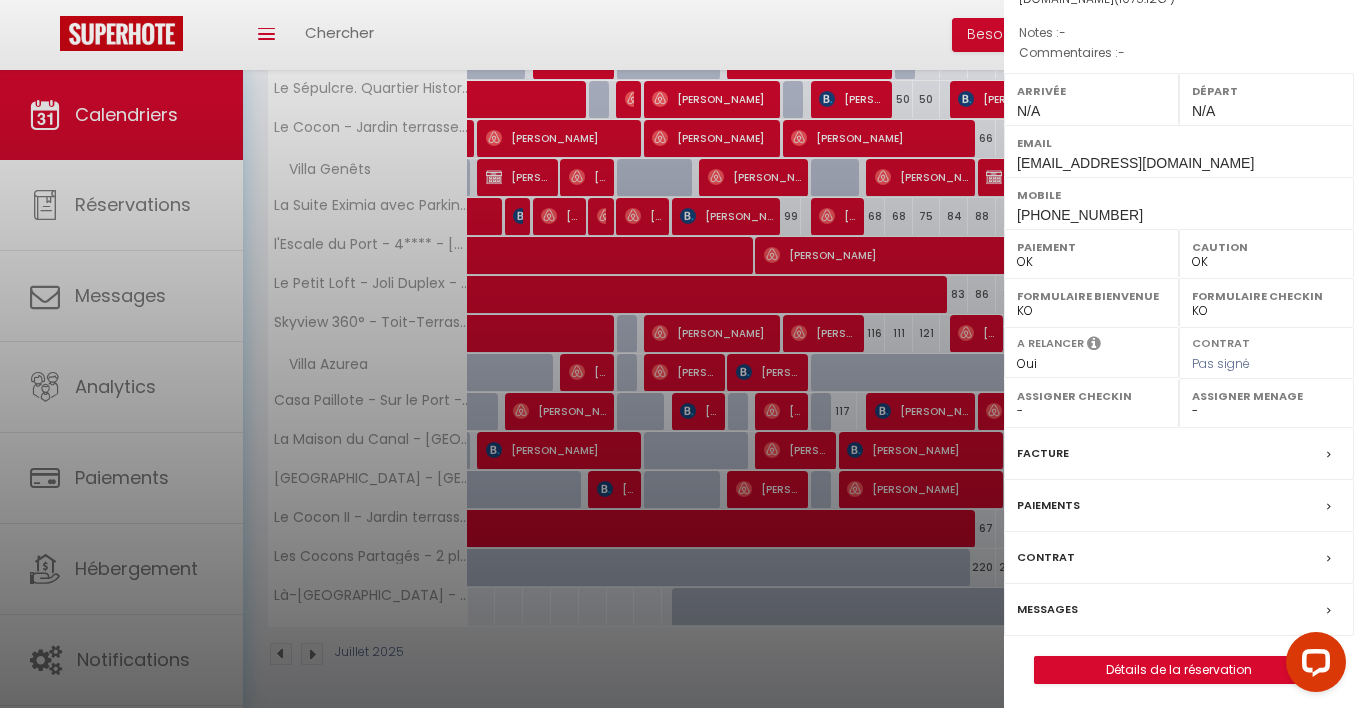 click on "Messages" at bounding box center (1179, 610) 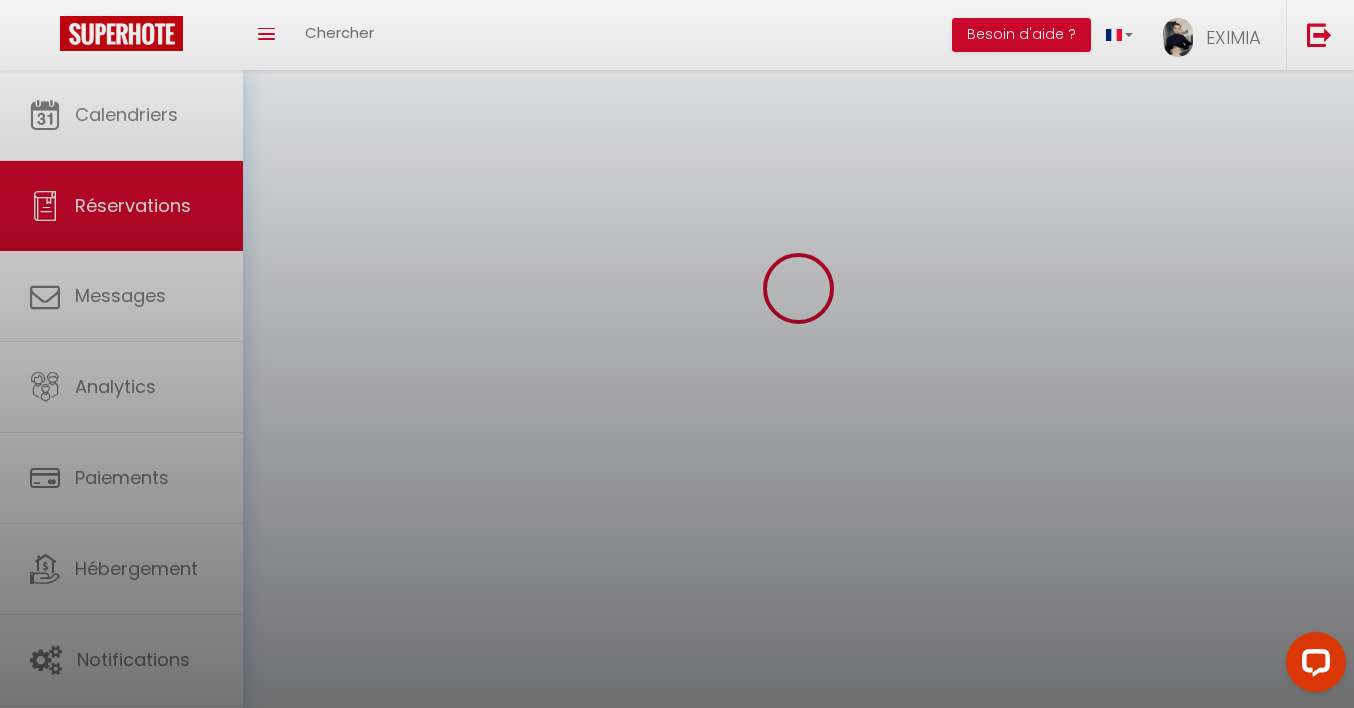 scroll, scrollTop: 0, scrollLeft: 0, axis: both 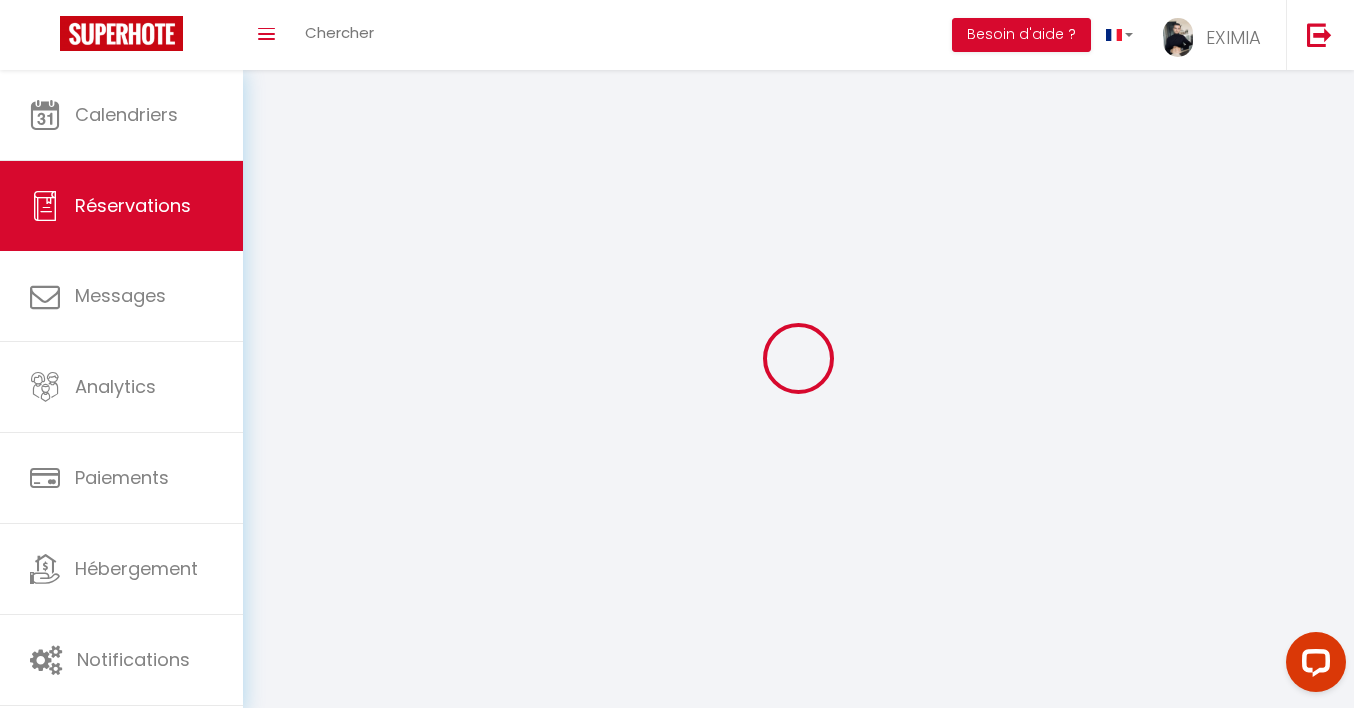 select 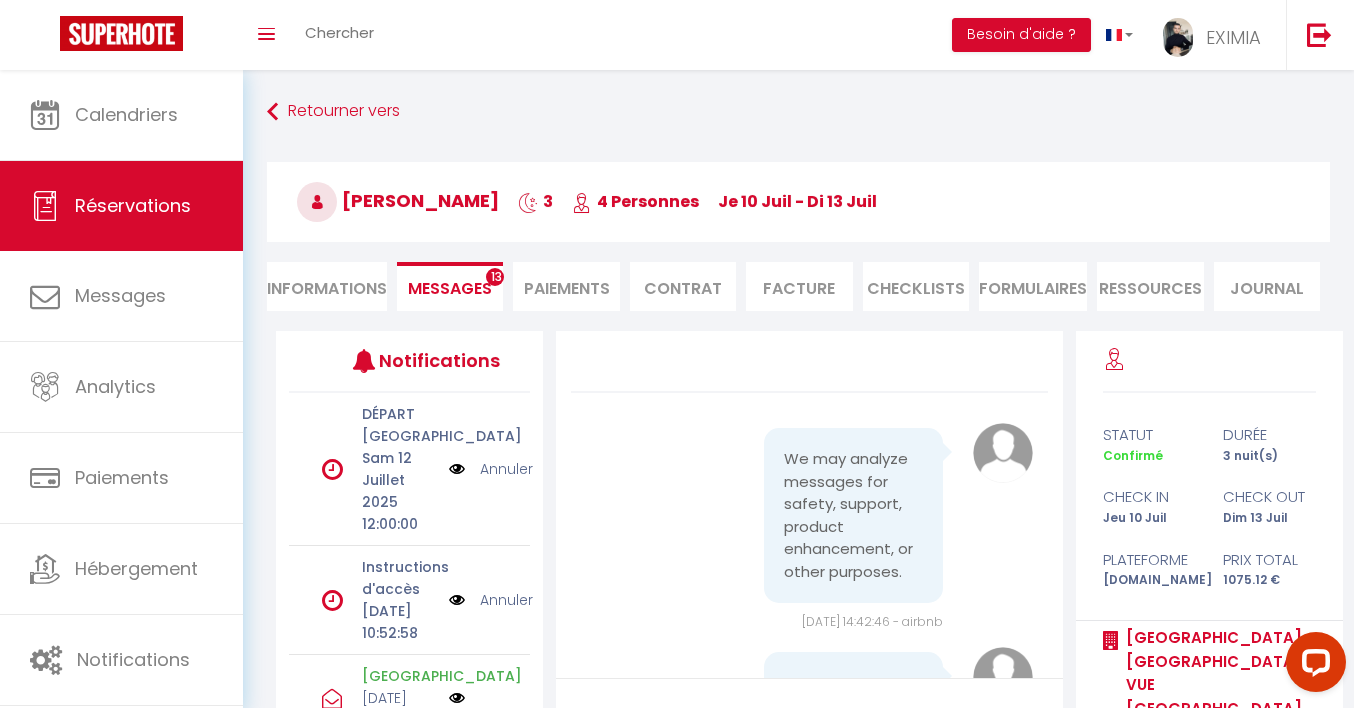 scroll, scrollTop: 4725, scrollLeft: 0, axis: vertical 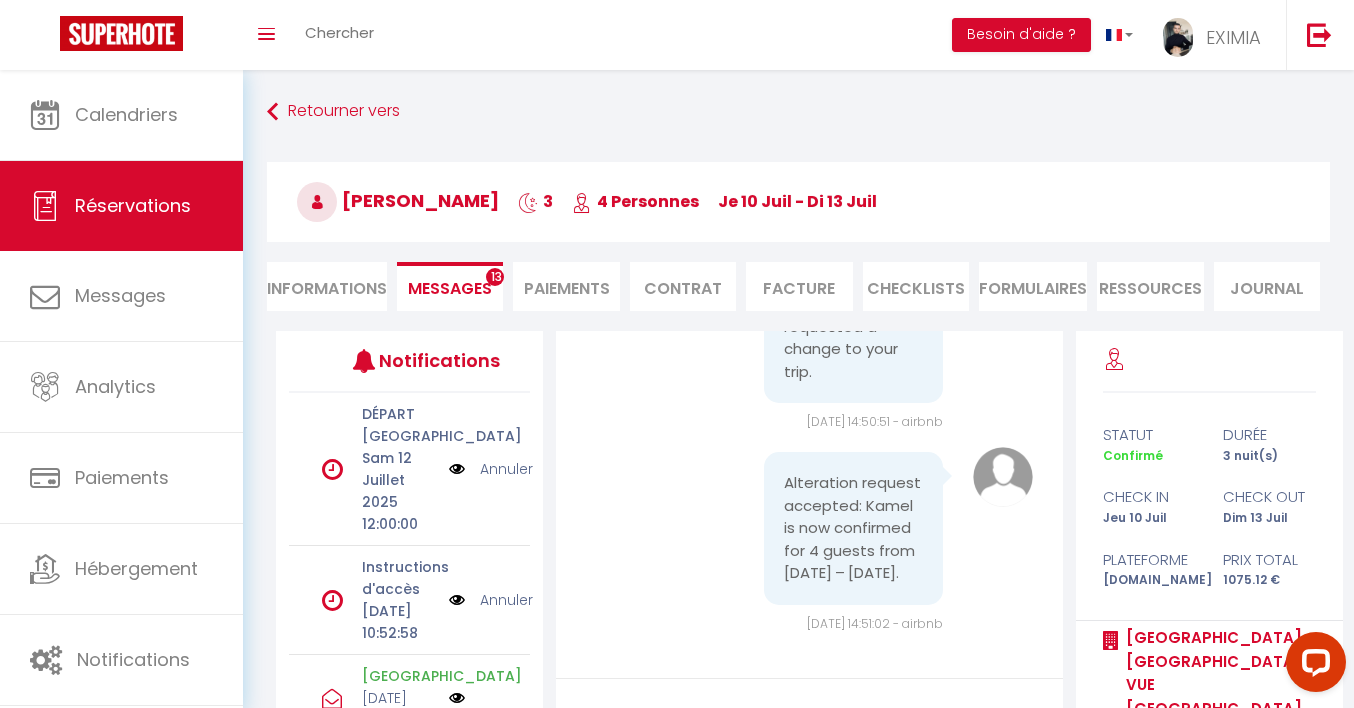 click on "Messages" at bounding box center [450, 288] 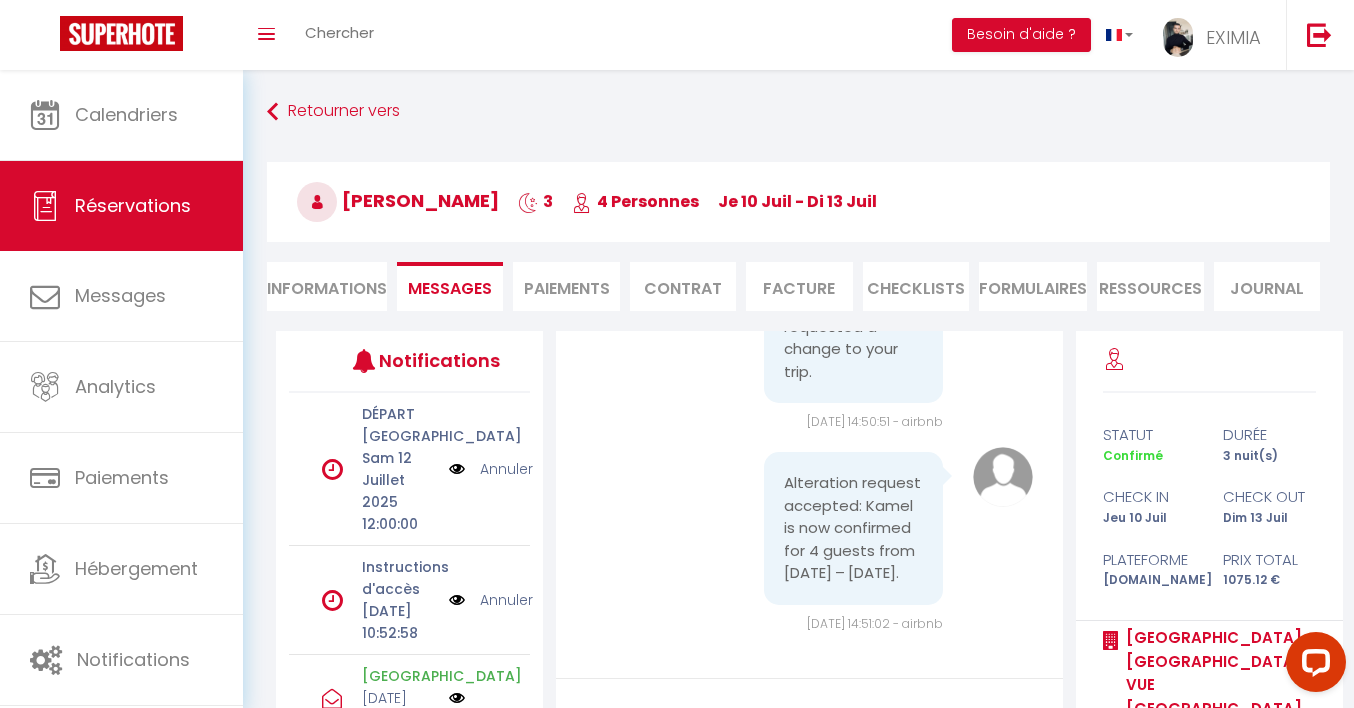 scroll, scrollTop: 41, scrollLeft: 0, axis: vertical 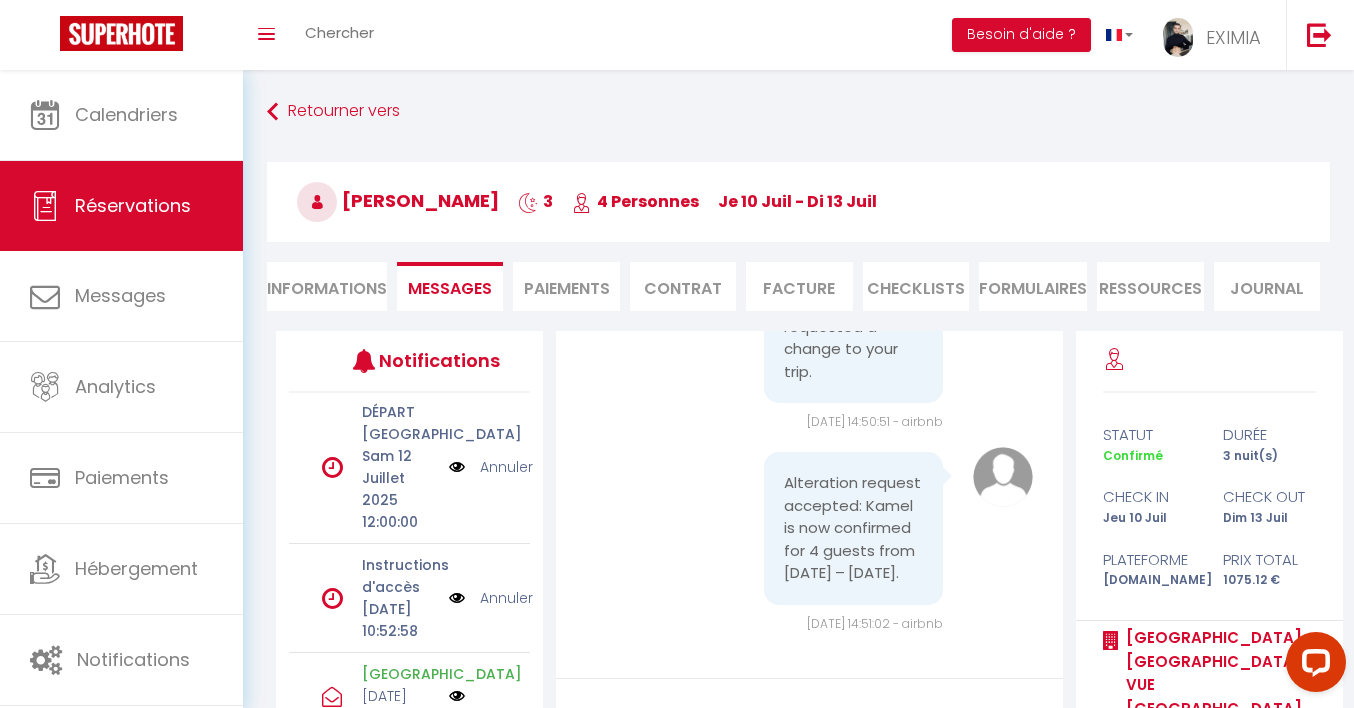 click on "Annuler" at bounding box center [506, 598] 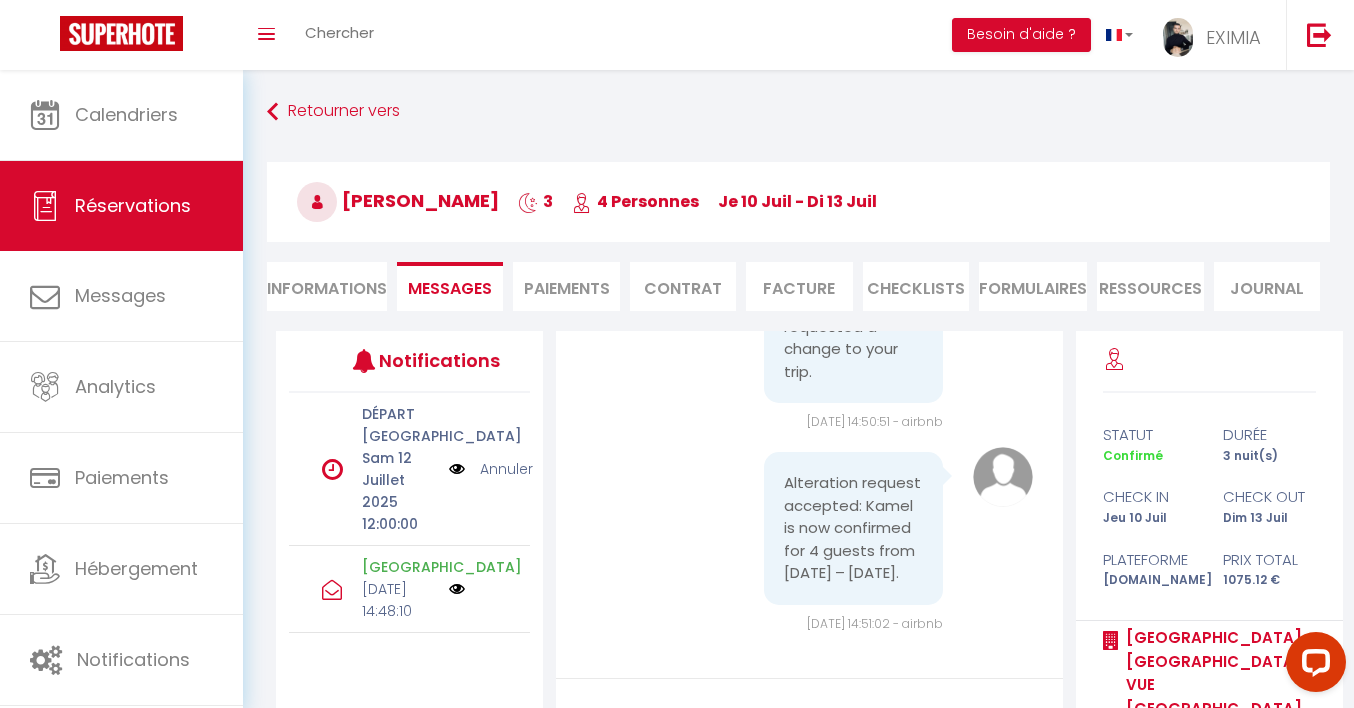 scroll, scrollTop: 0, scrollLeft: 0, axis: both 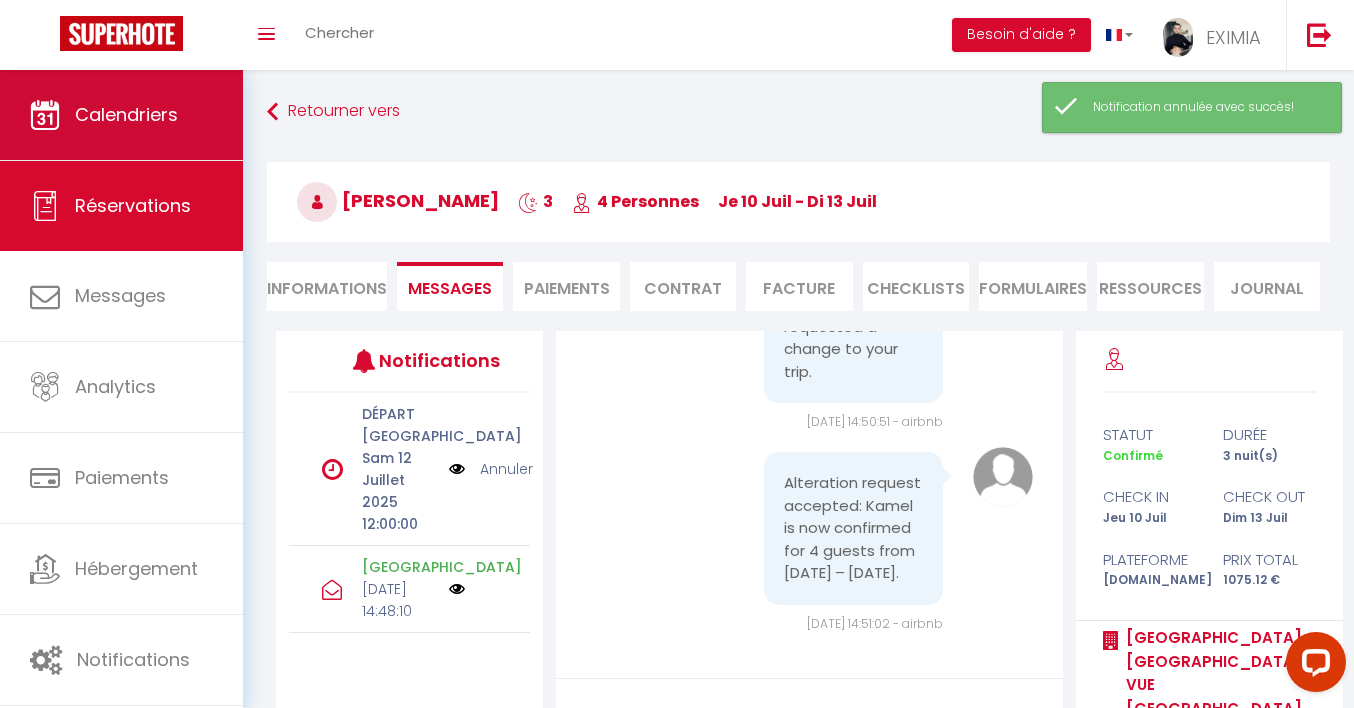 click on "Calendriers" at bounding box center (121, 115) 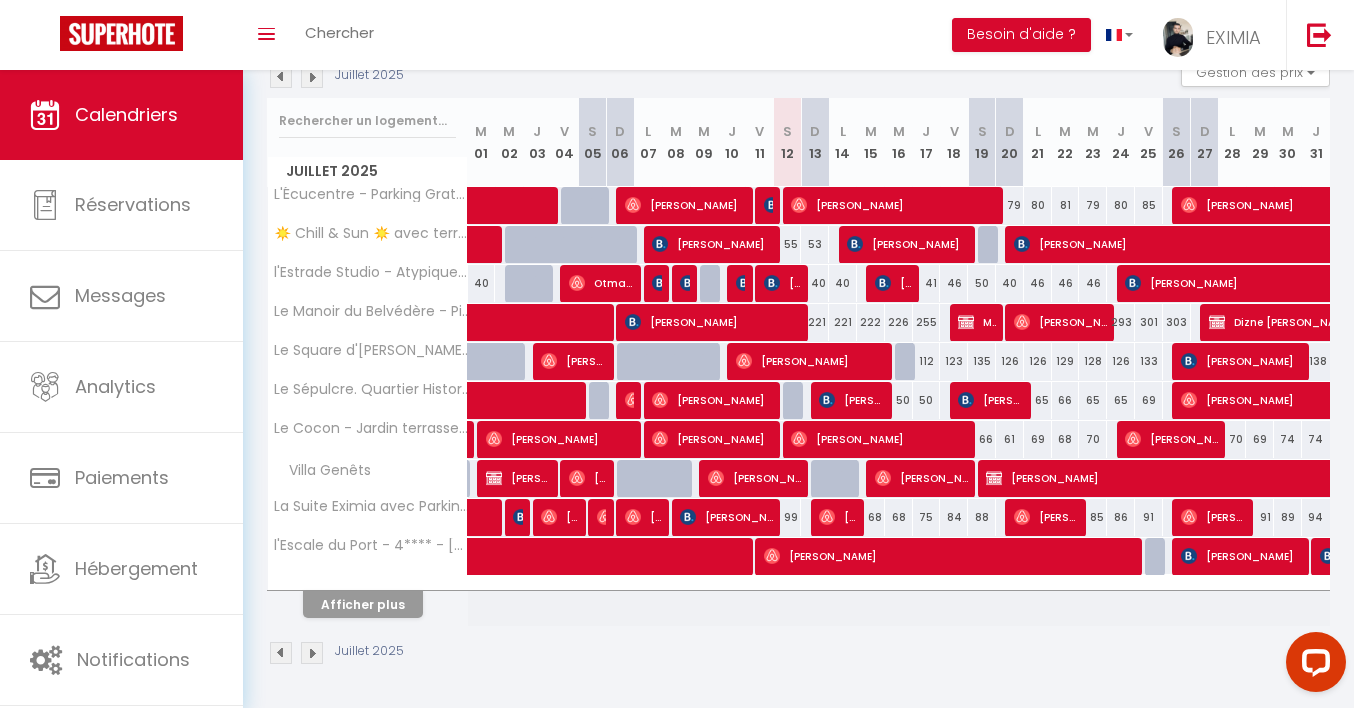scroll, scrollTop: 229, scrollLeft: 0, axis: vertical 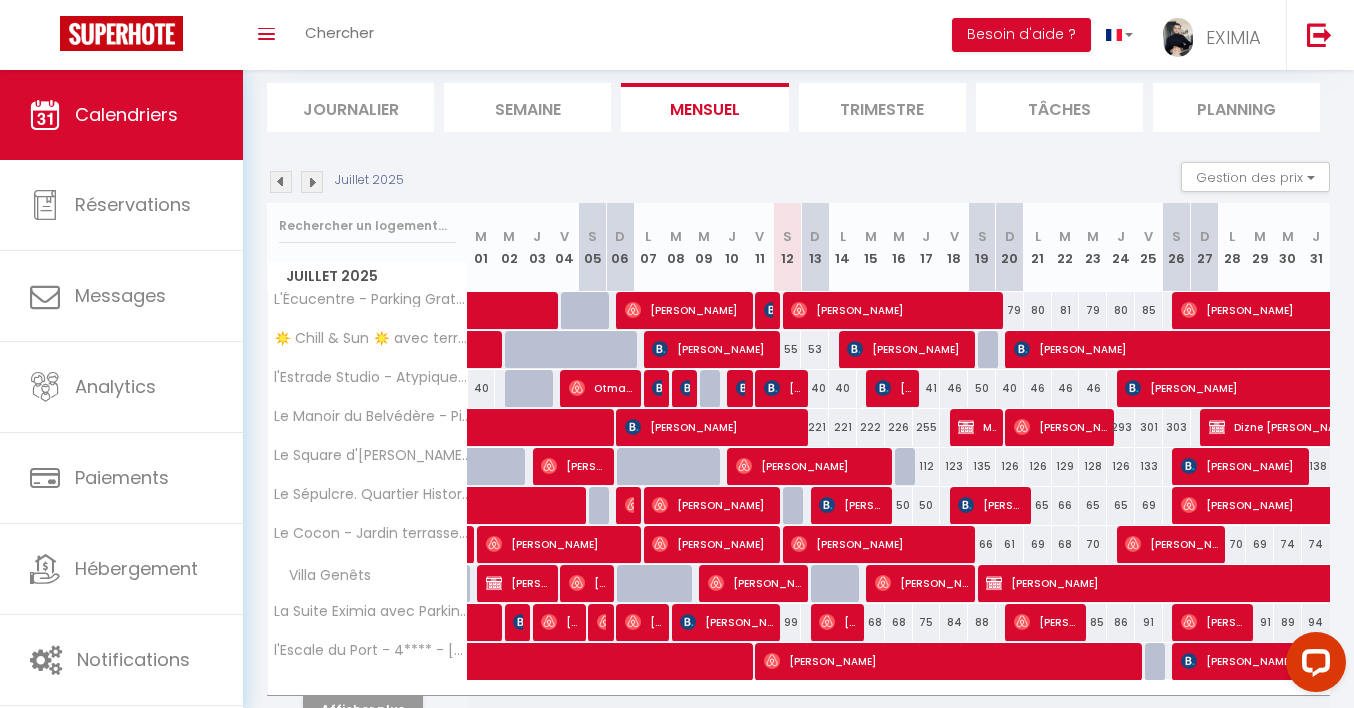 click at bounding box center [312, 182] 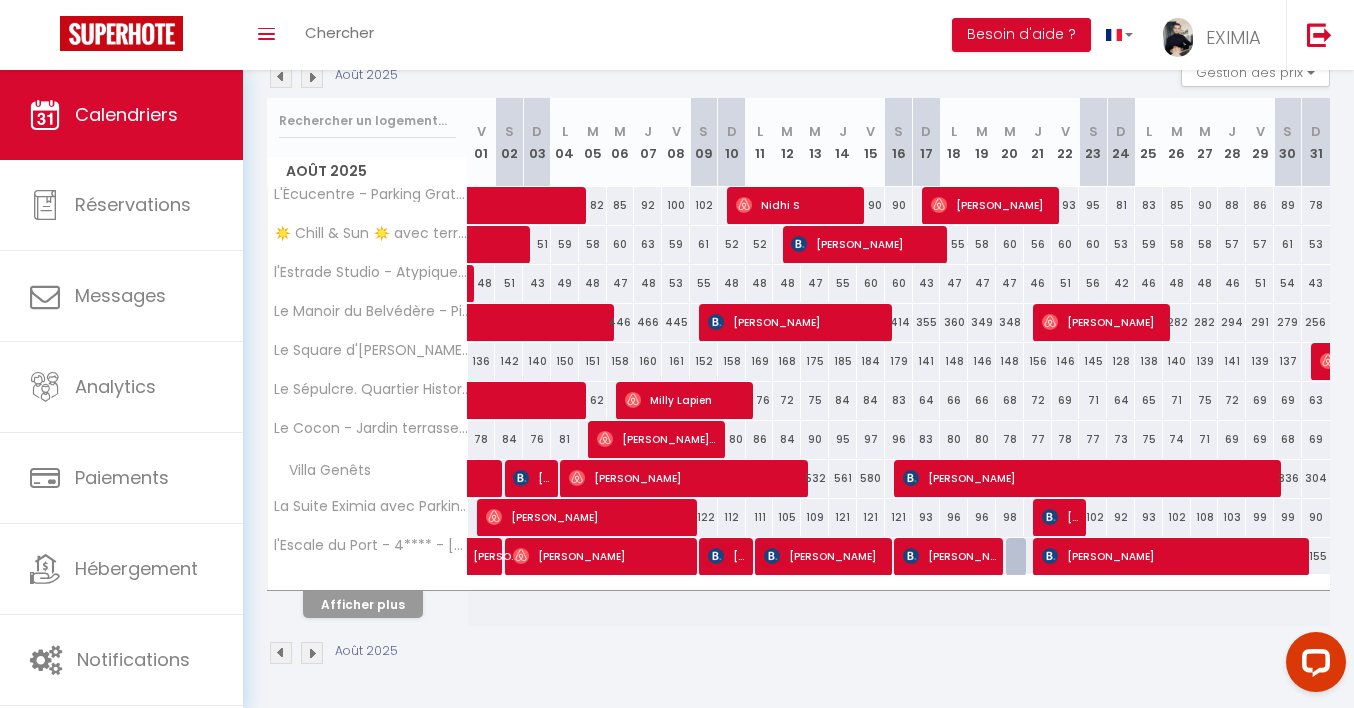 scroll, scrollTop: 229, scrollLeft: 0, axis: vertical 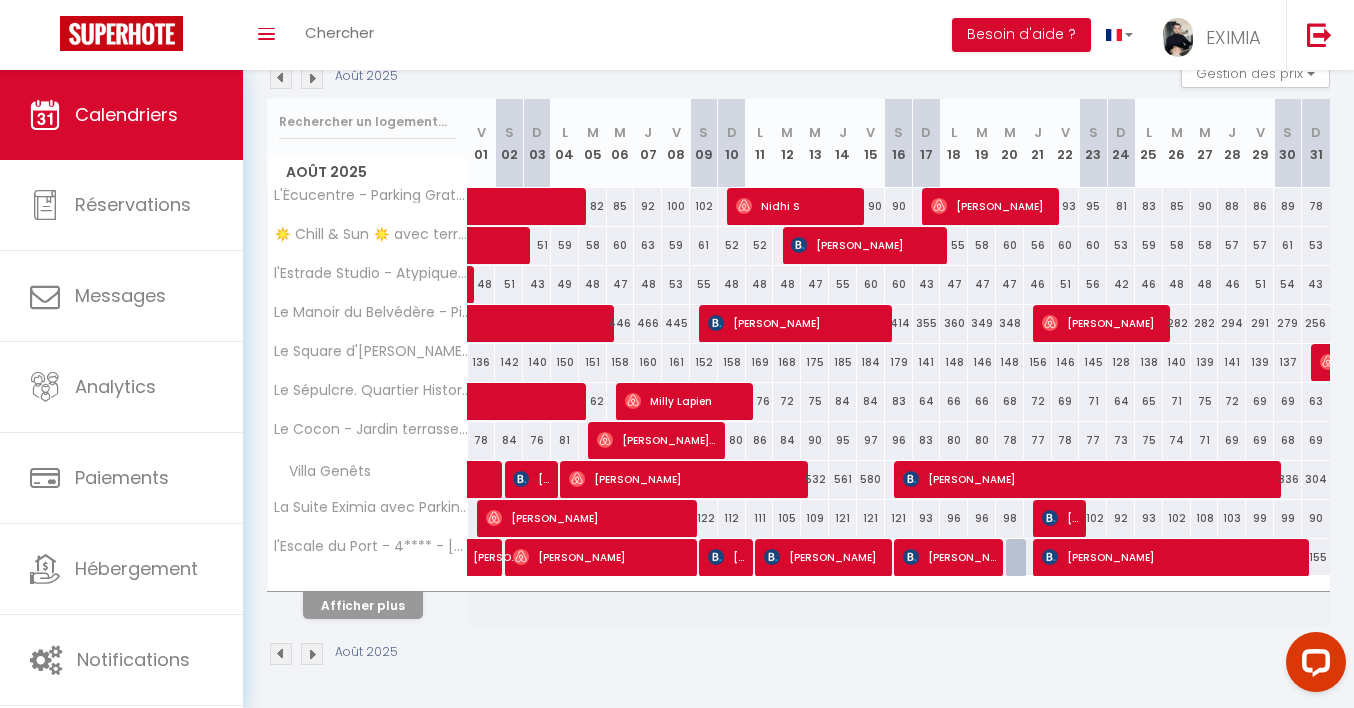 click on "Août 2025" at bounding box center (798, 656) 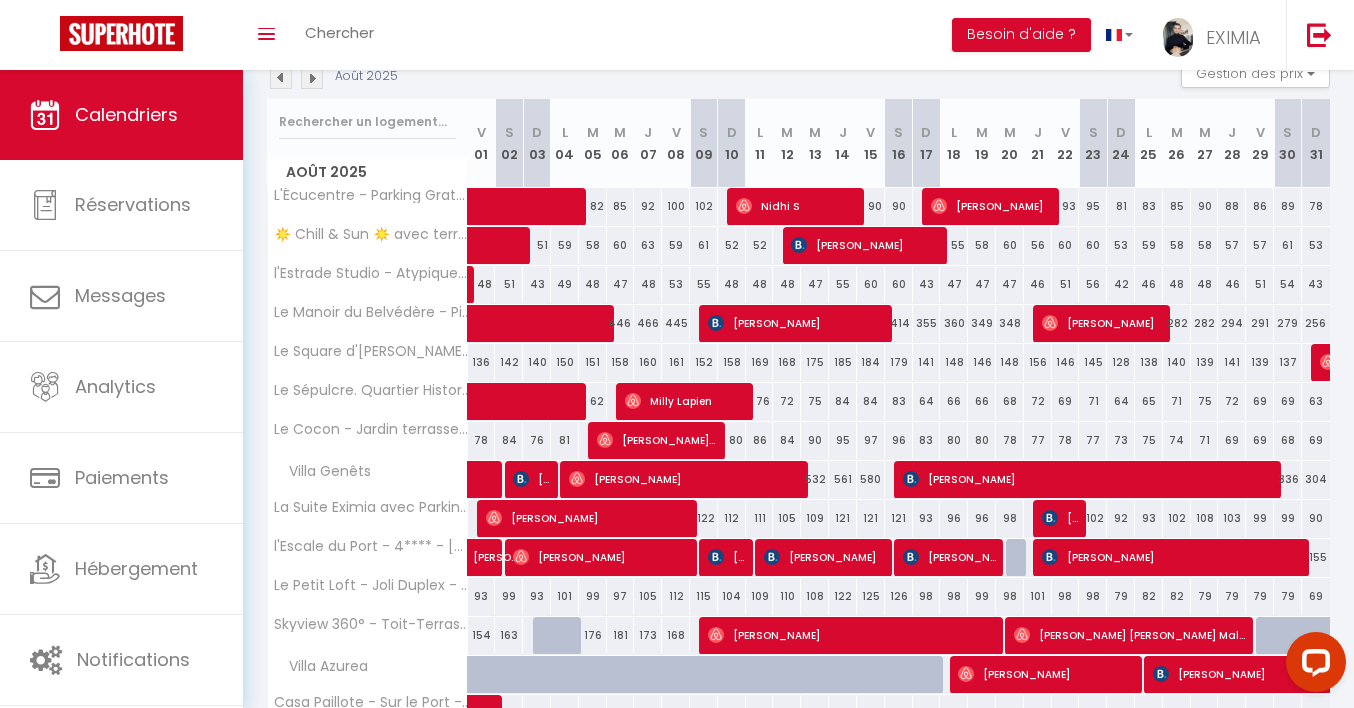 click on "[PERSON_NAME]" at bounding box center (531, 479) 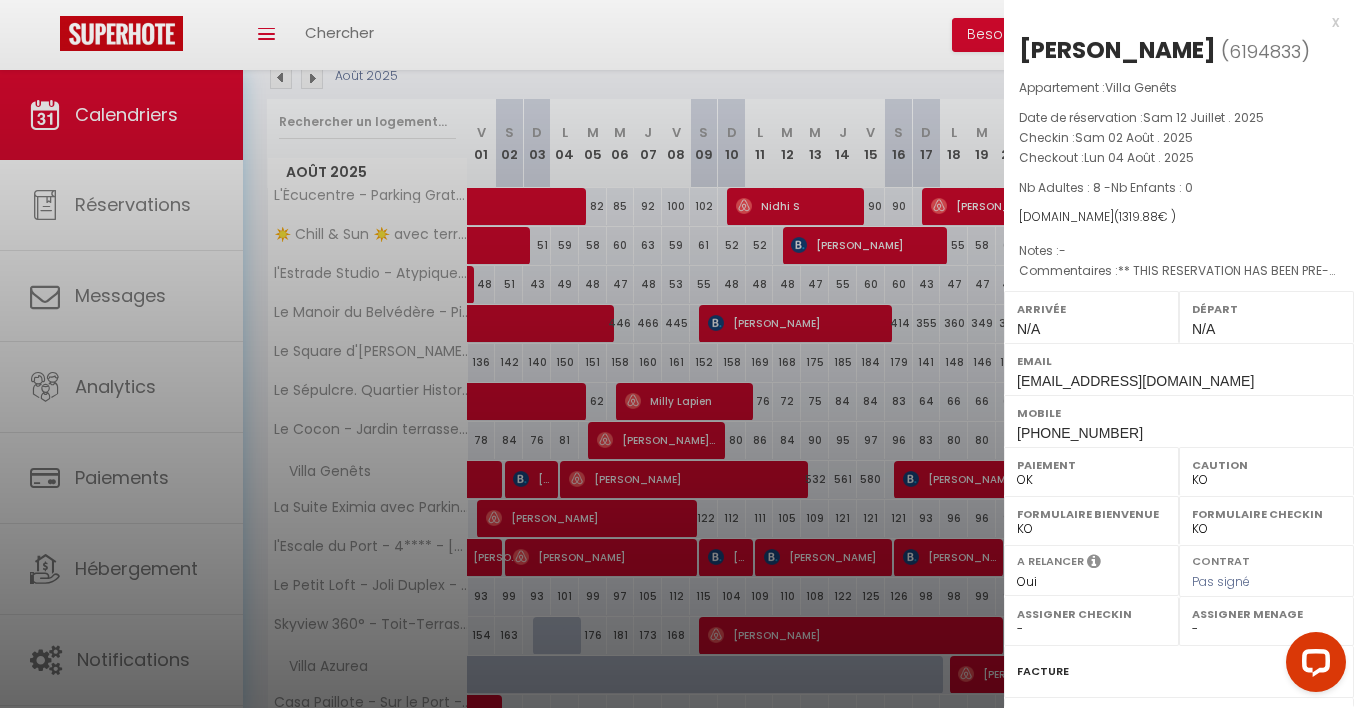 select on "33442" 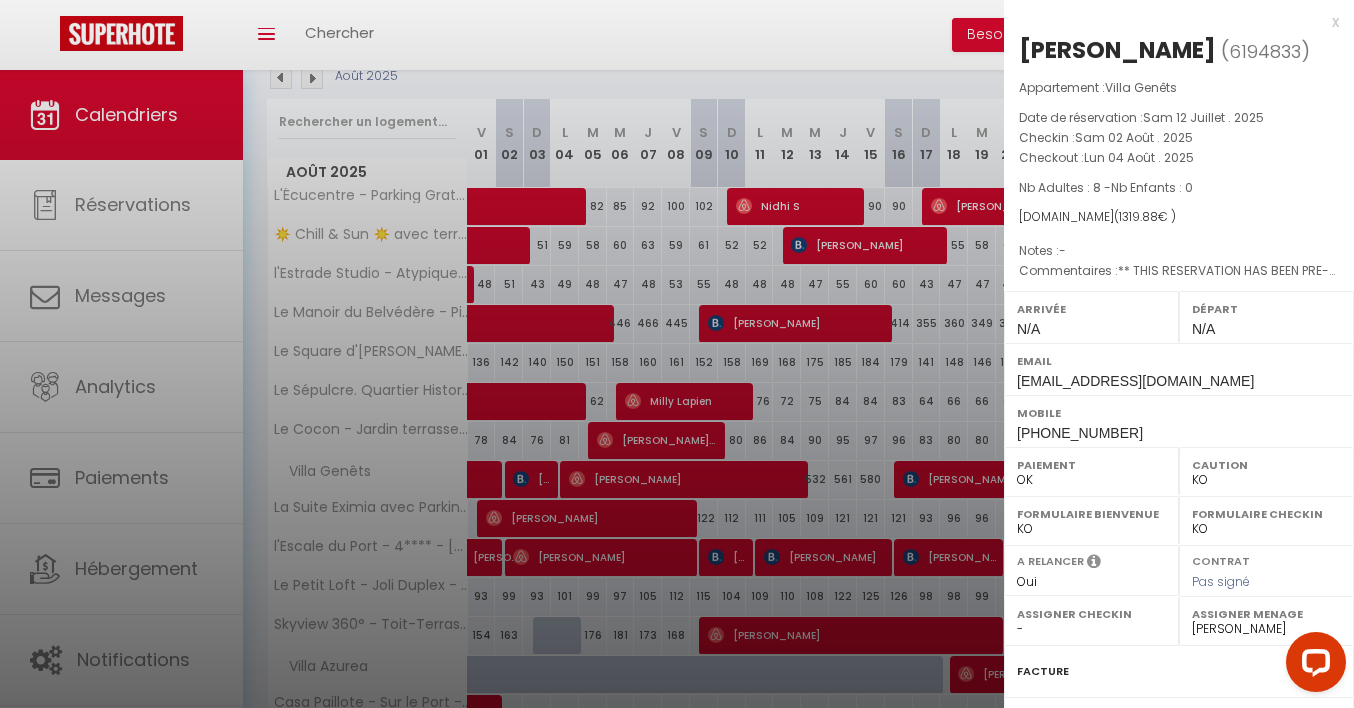 click at bounding box center (677, 354) 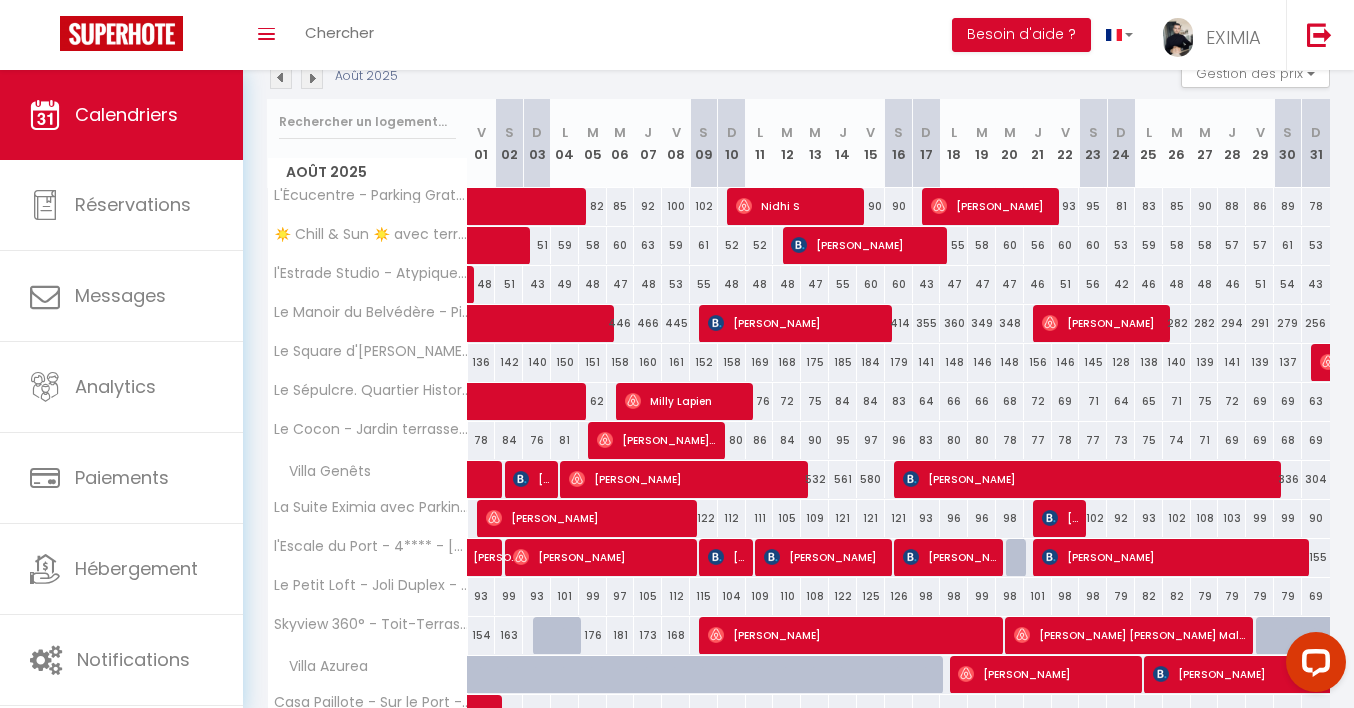 click on "[PERSON_NAME]" at bounding box center [531, 479] 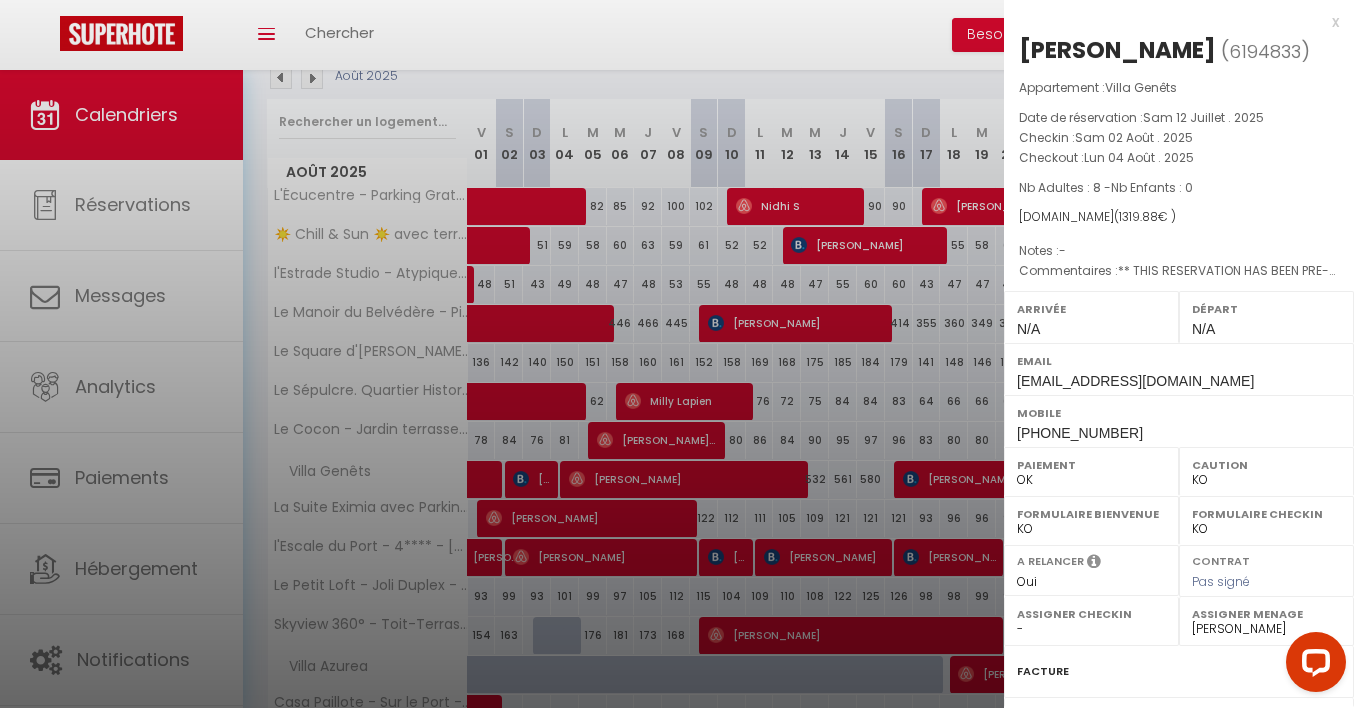 click at bounding box center (677, 354) 